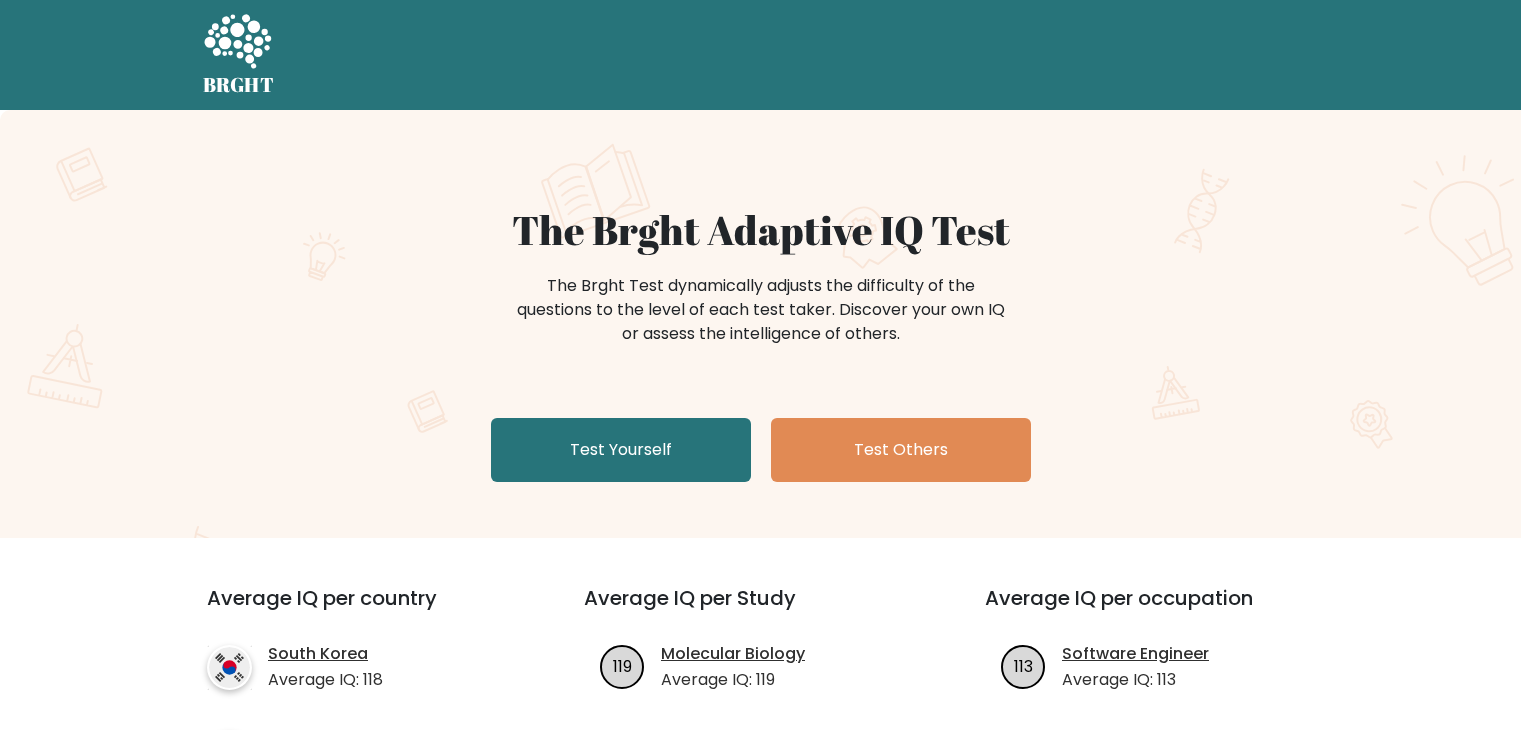 scroll, scrollTop: 0, scrollLeft: 0, axis: both 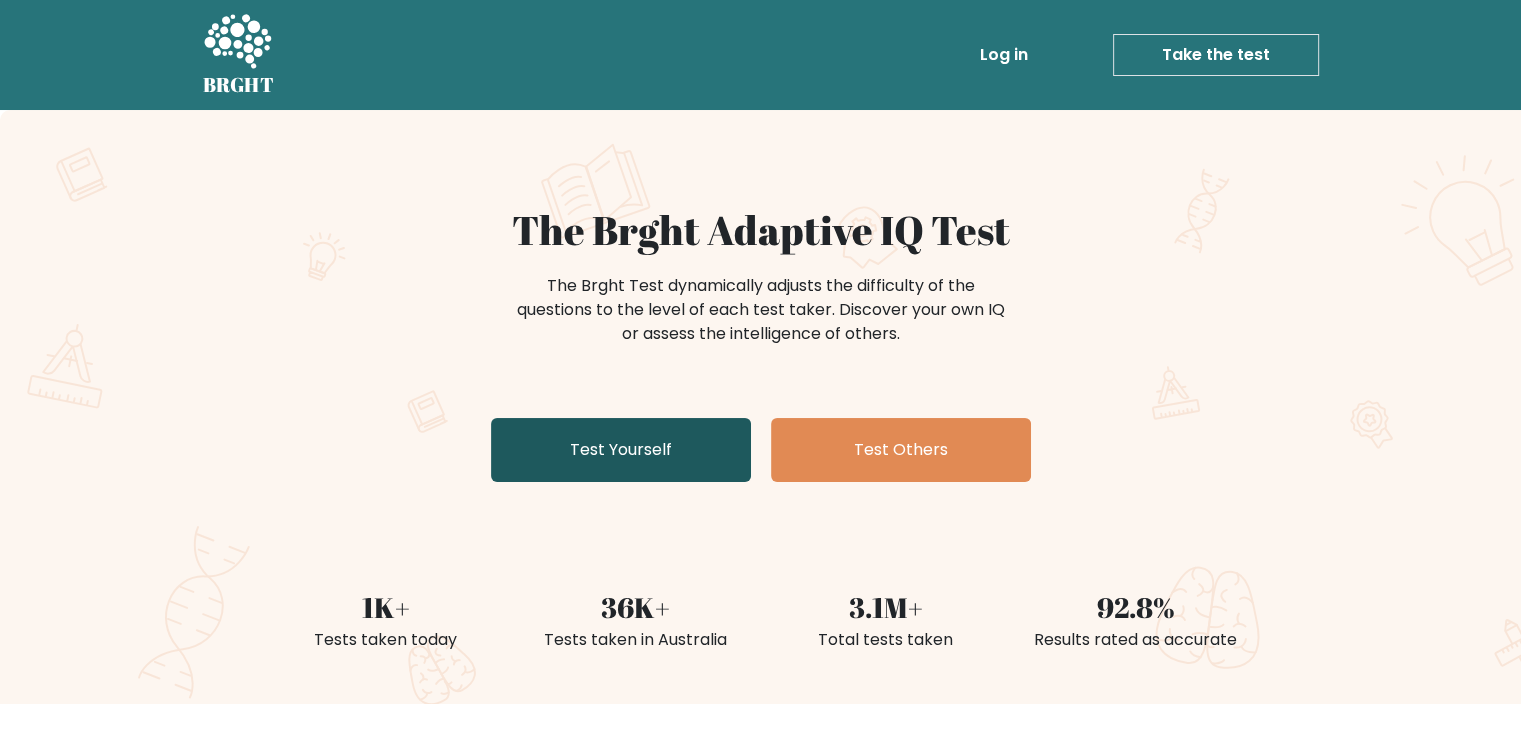 click on "Test Yourself" at bounding box center (621, 450) 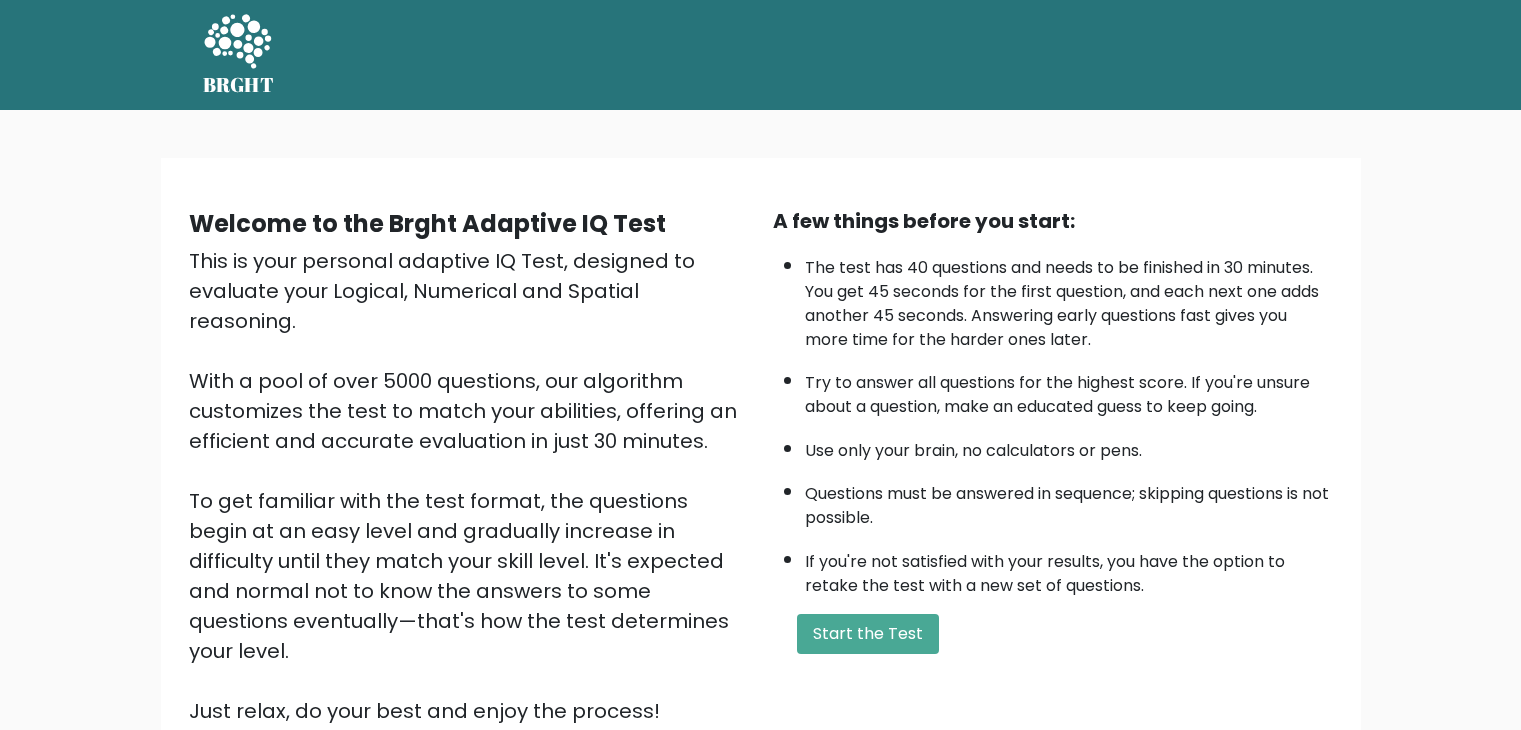 scroll, scrollTop: 0, scrollLeft: 0, axis: both 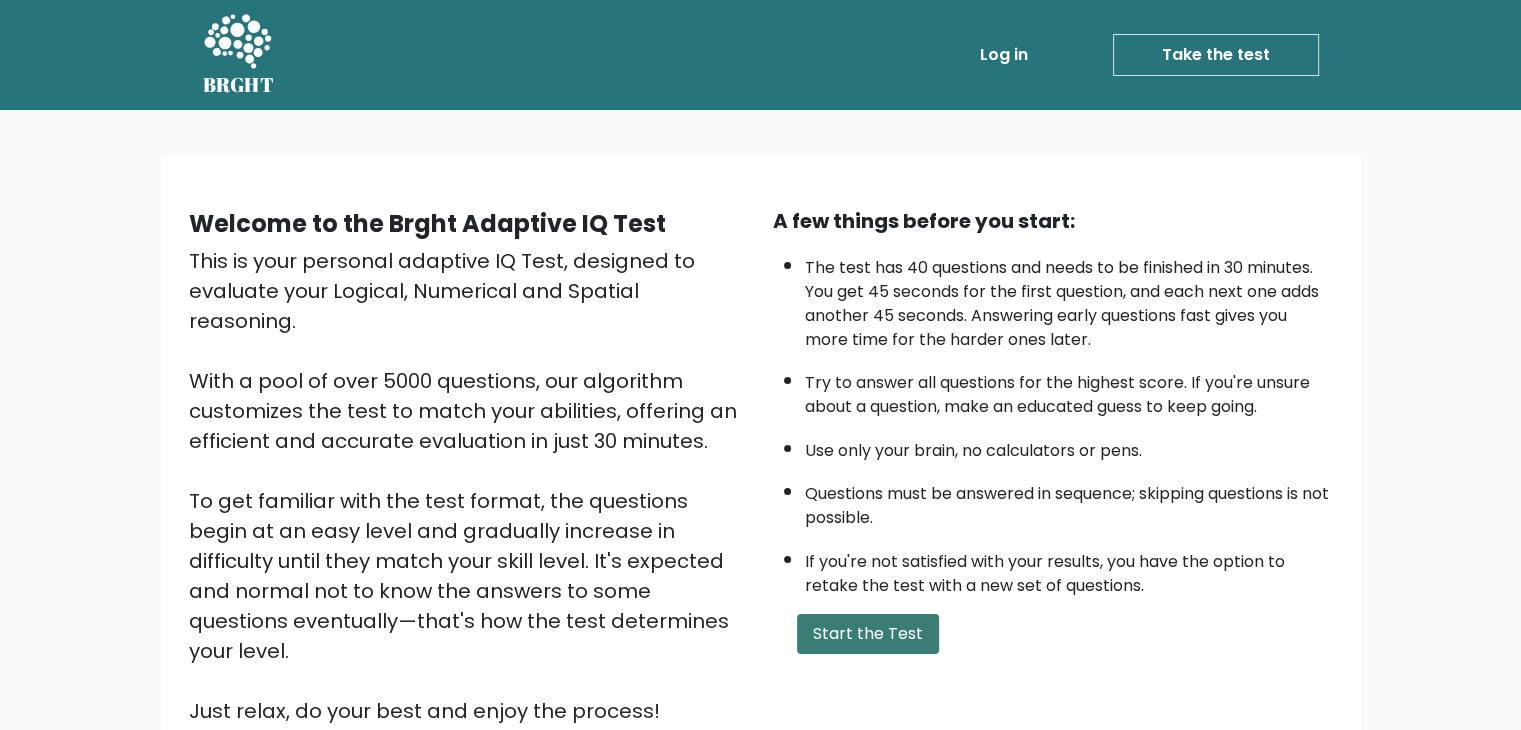 click on "Start the Test" at bounding box center (868, 634) 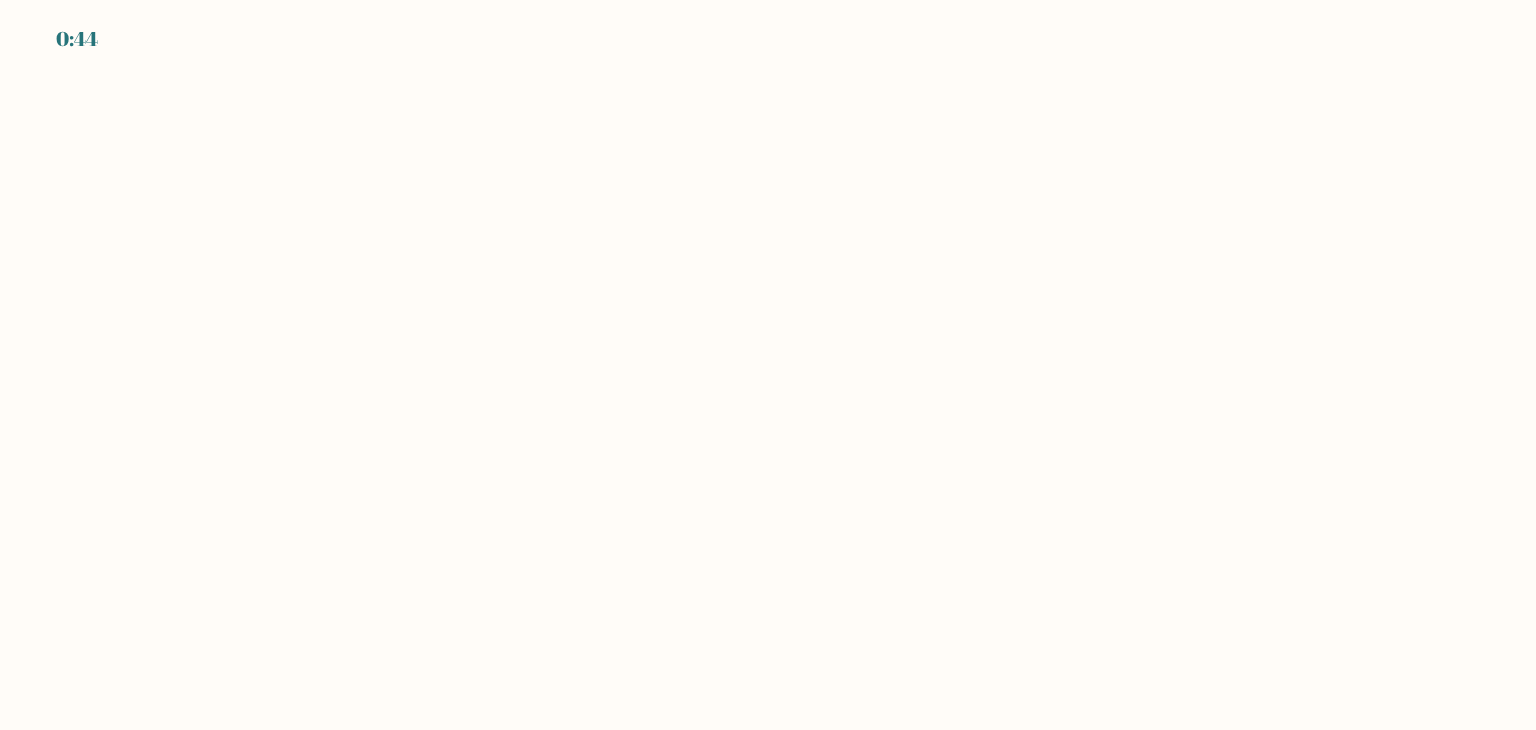 scroll, scrollTop: 0, scrollLeft: 0, axis: both 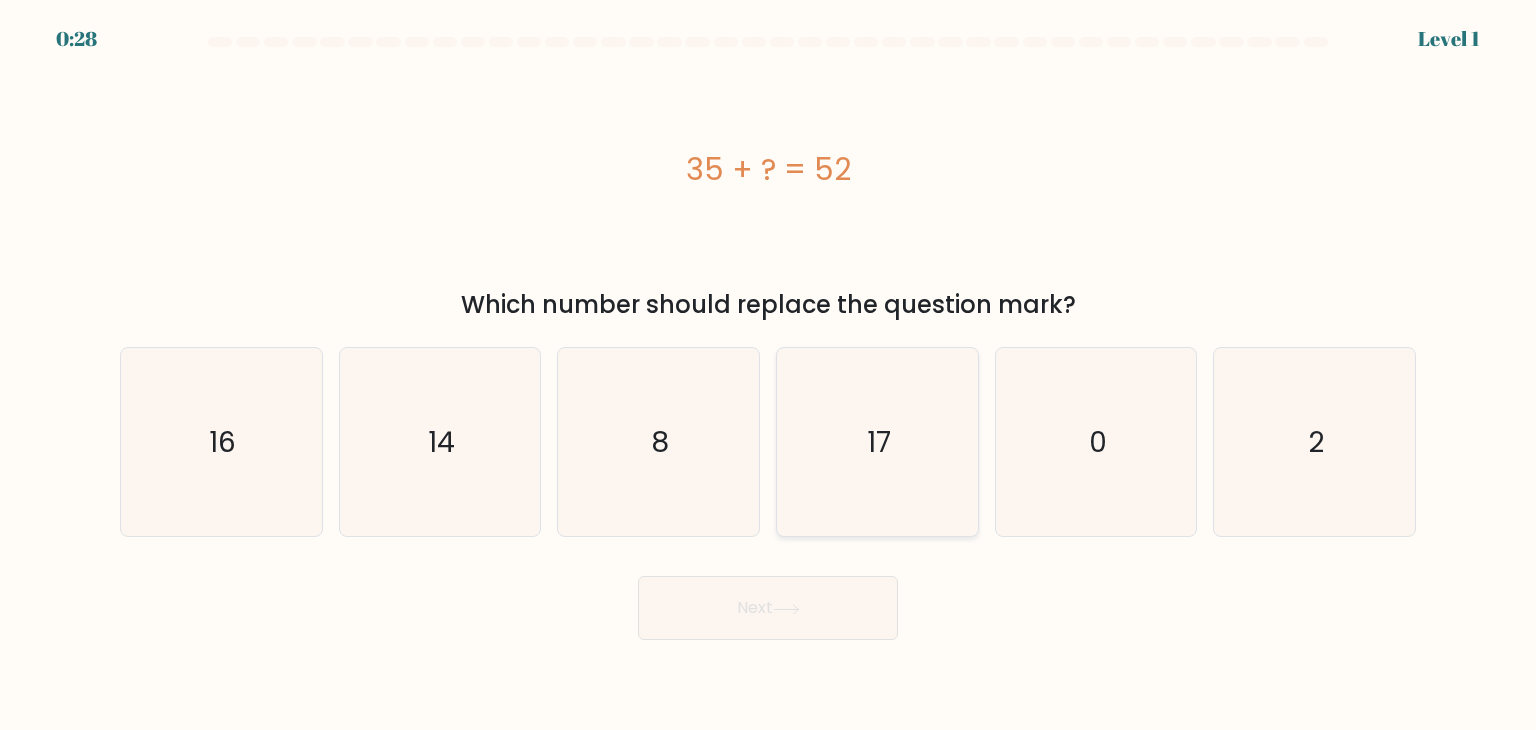 click on "17" at bounding box center (879, 442) 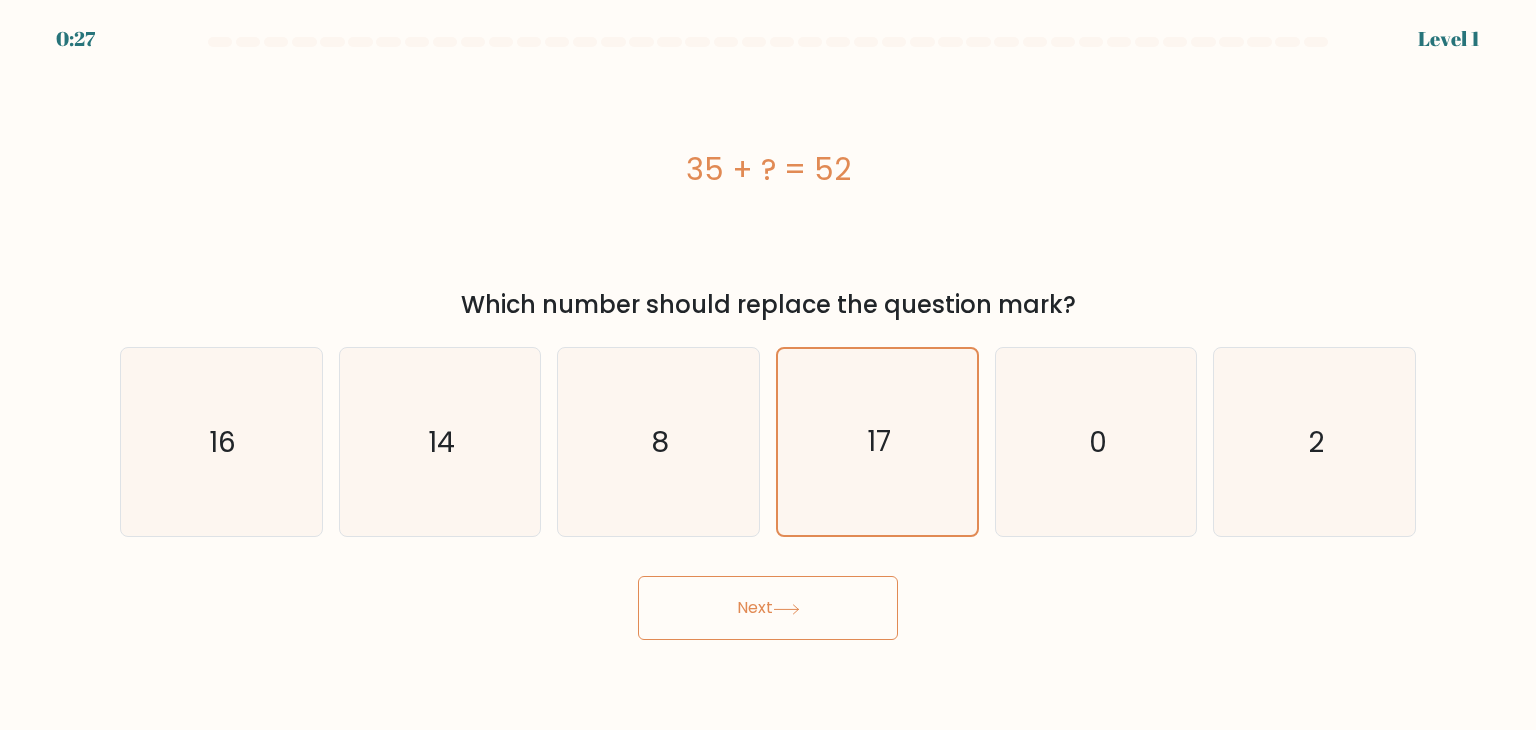 click on "Next" at bounding box center [768, 608] 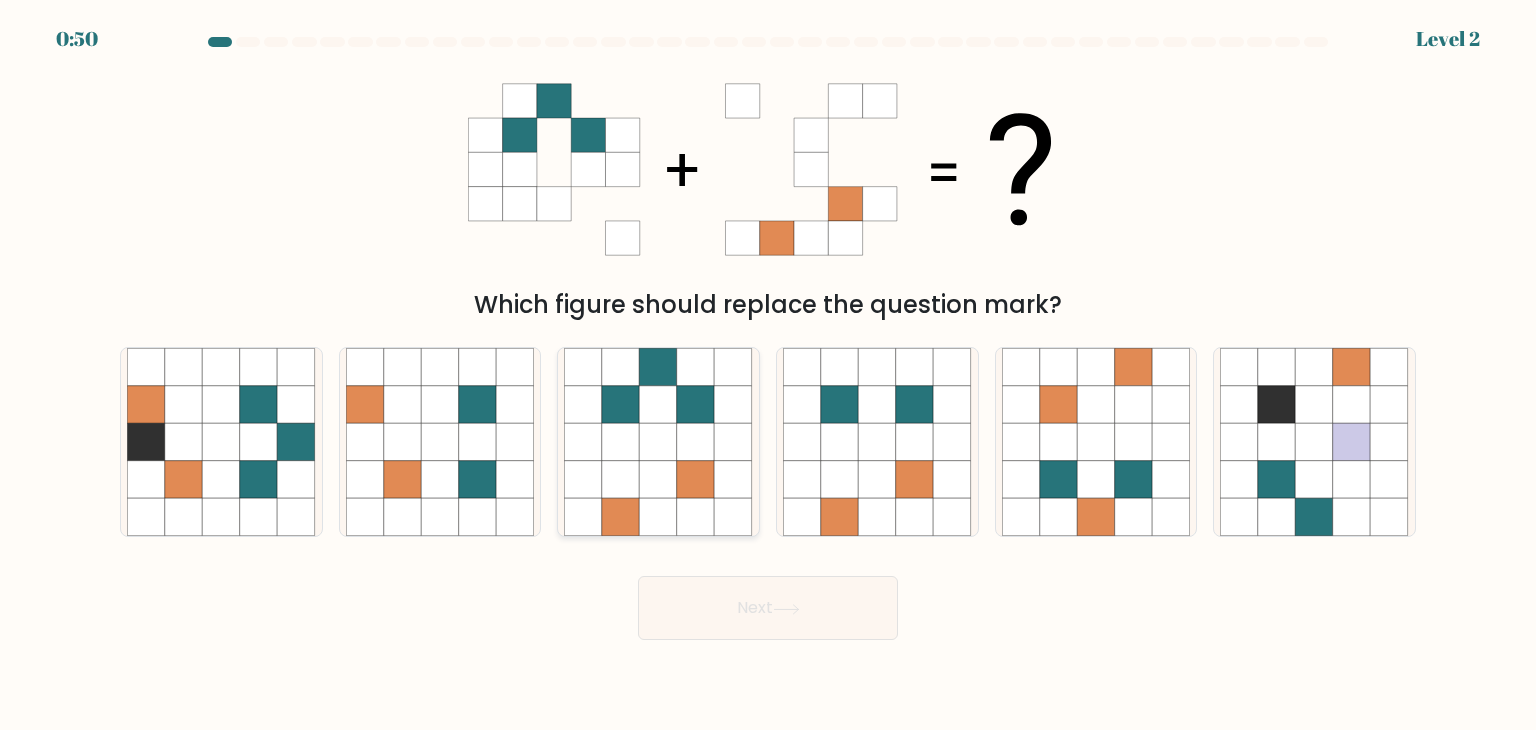 click at bounding box center (659, 480) 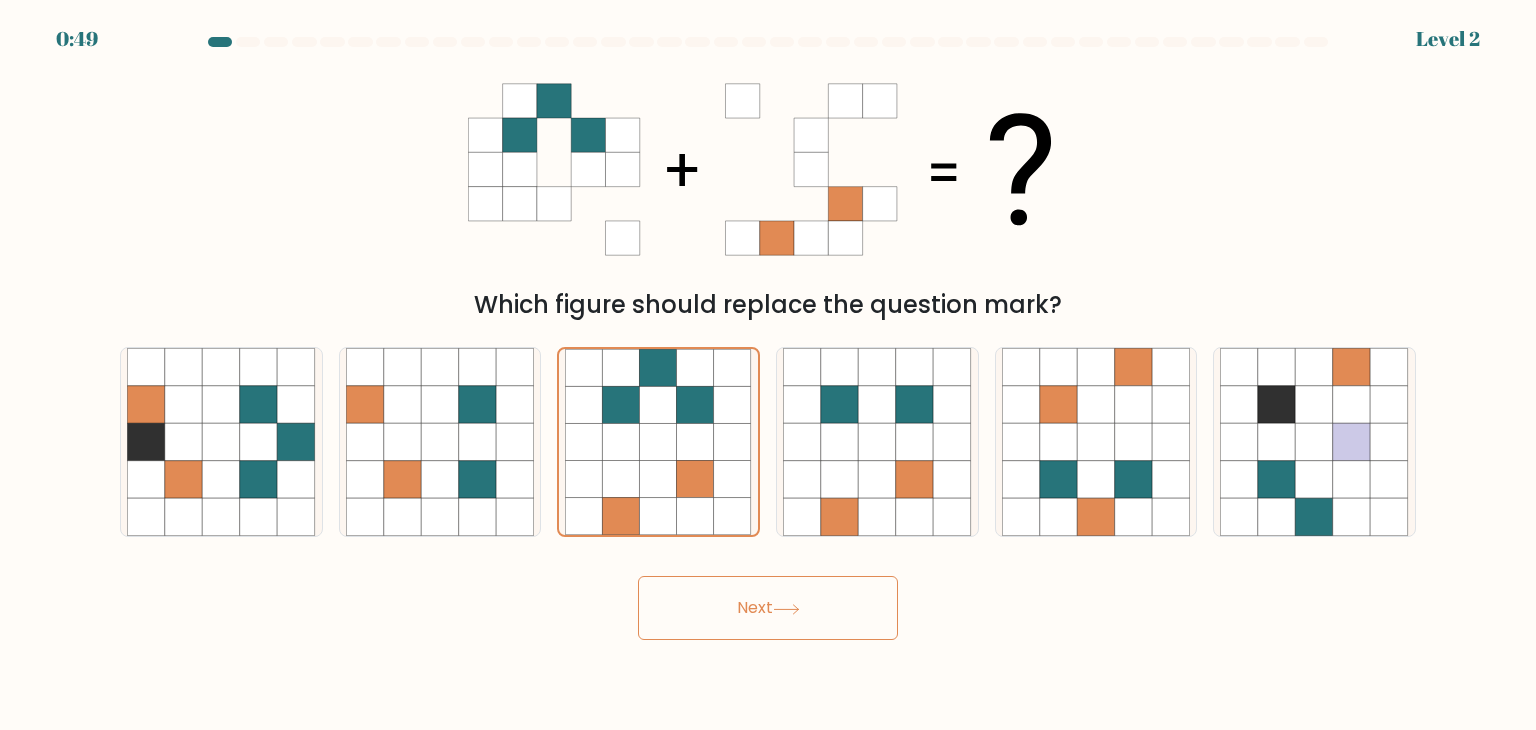 click on "Next" at bounding box center (768, 608) 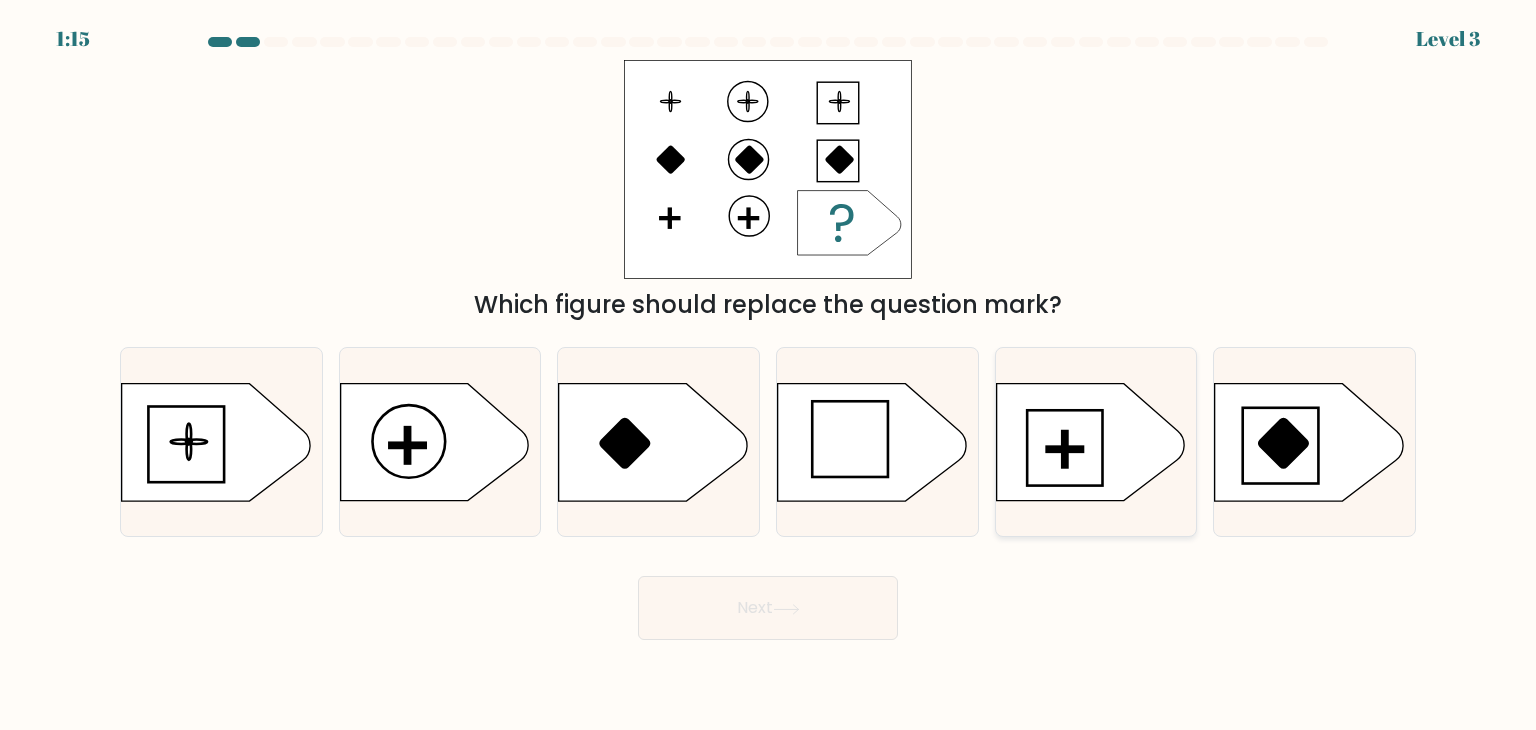 click at bounding box center [1090, 442] 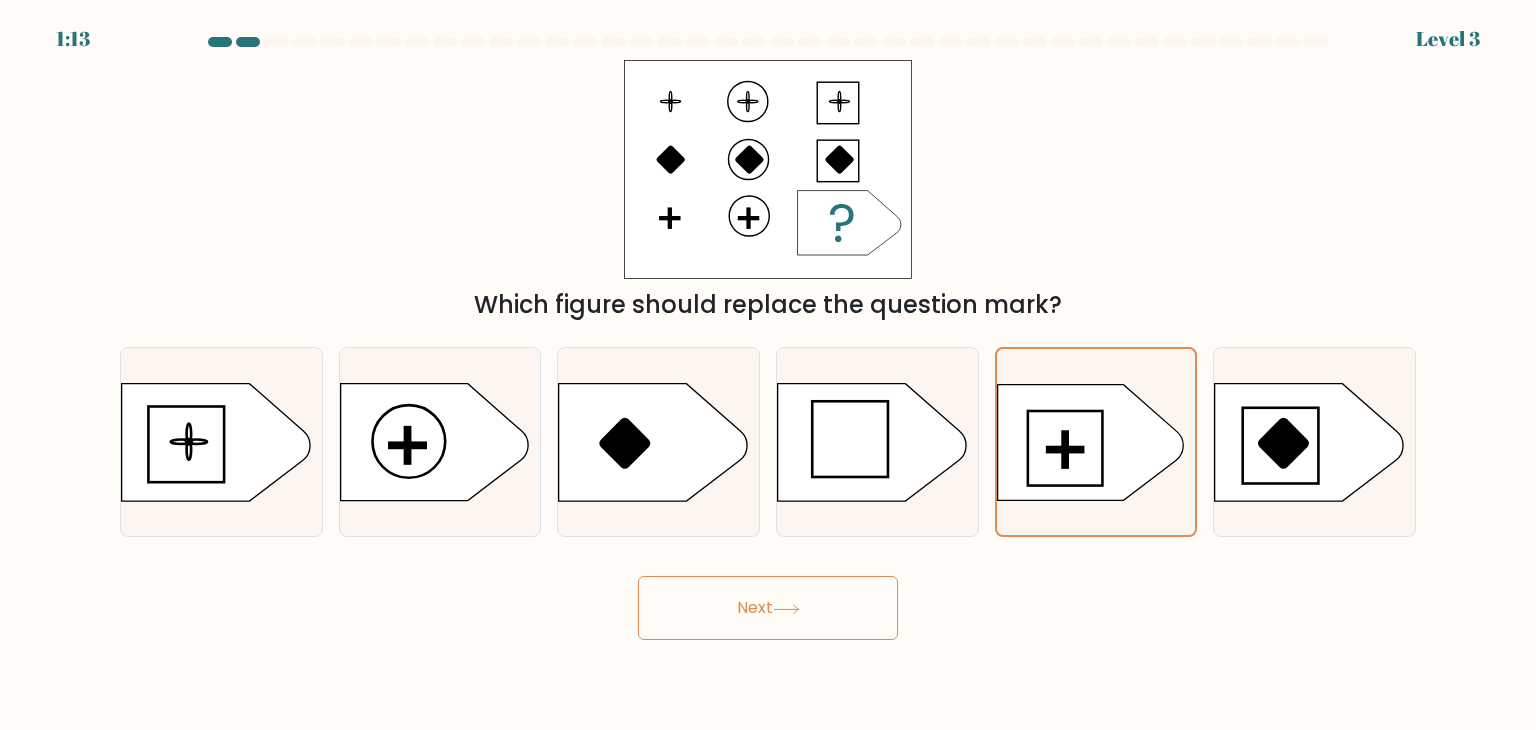 click on "Next" at bounding box center [768, 608] 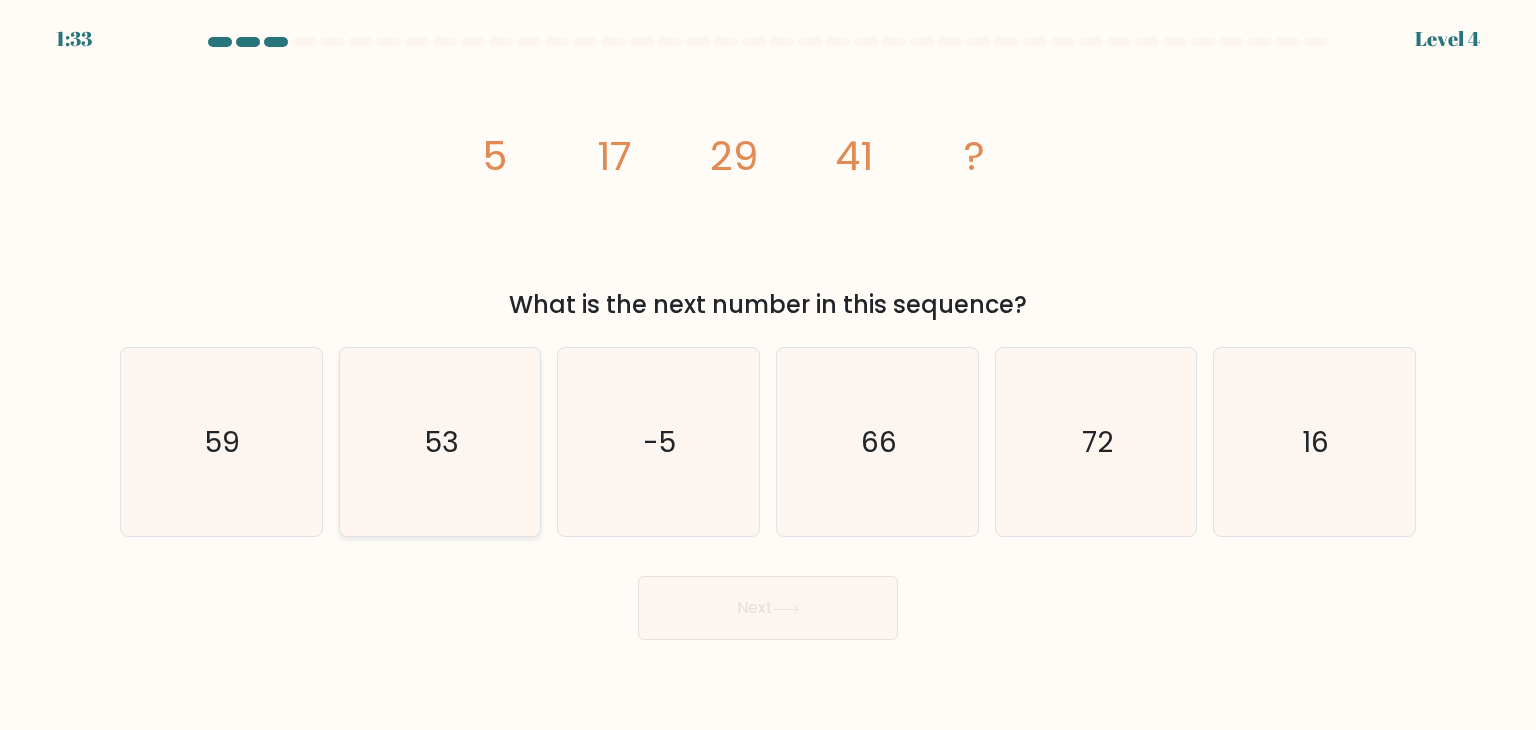 click on "53" at bounding box center (440, 442) 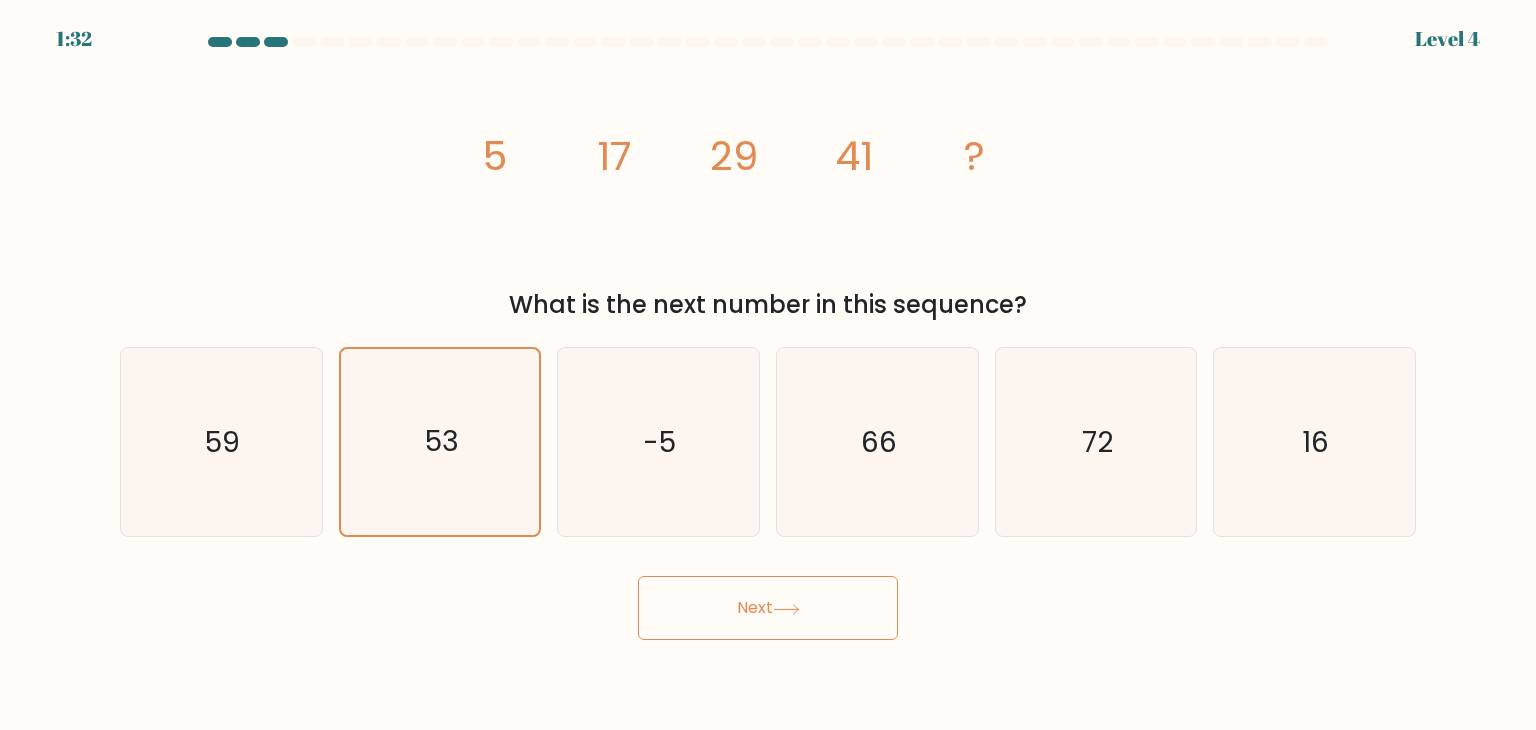 click on "Next" at bounding box center (768, 608) 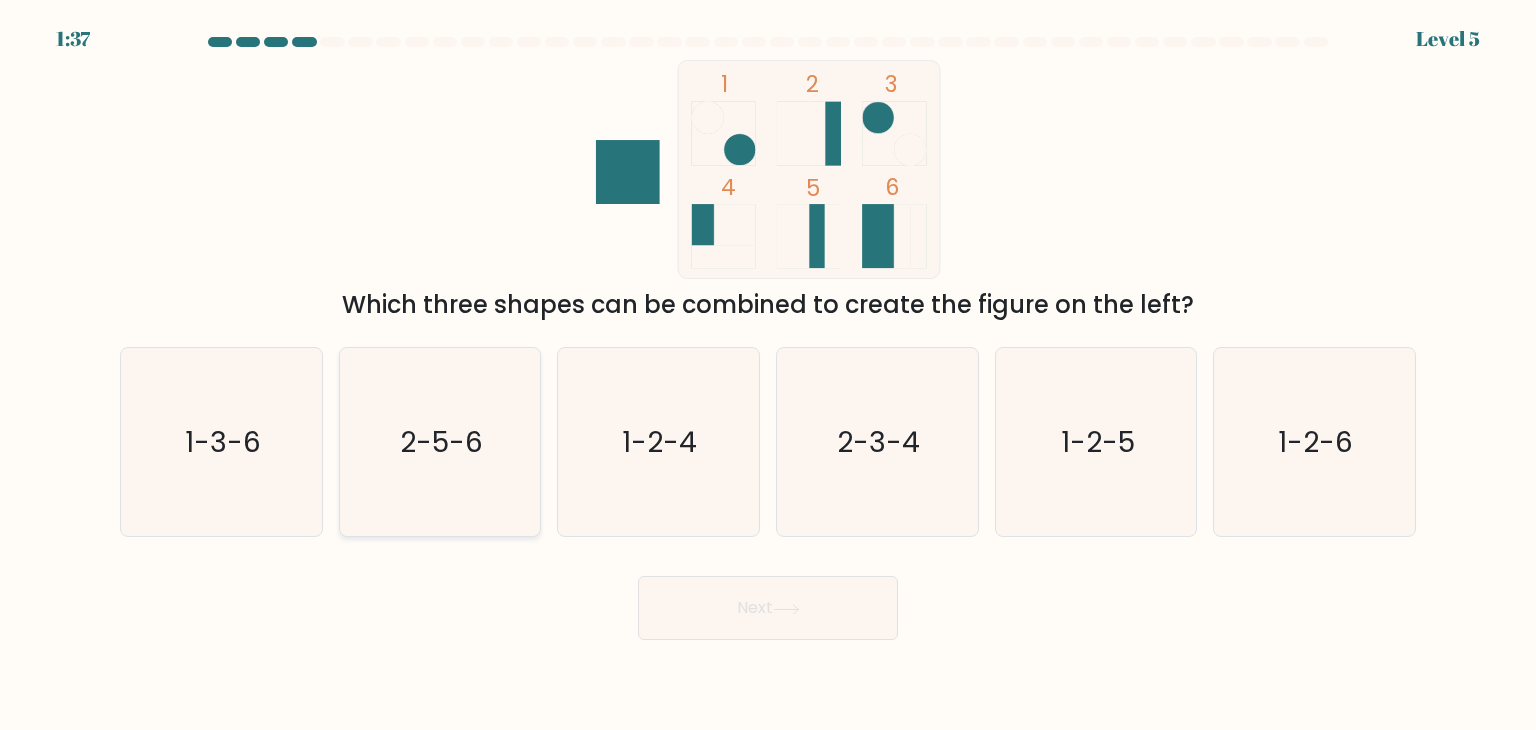 click on "2-5-6" at bounding box center (441, 442) 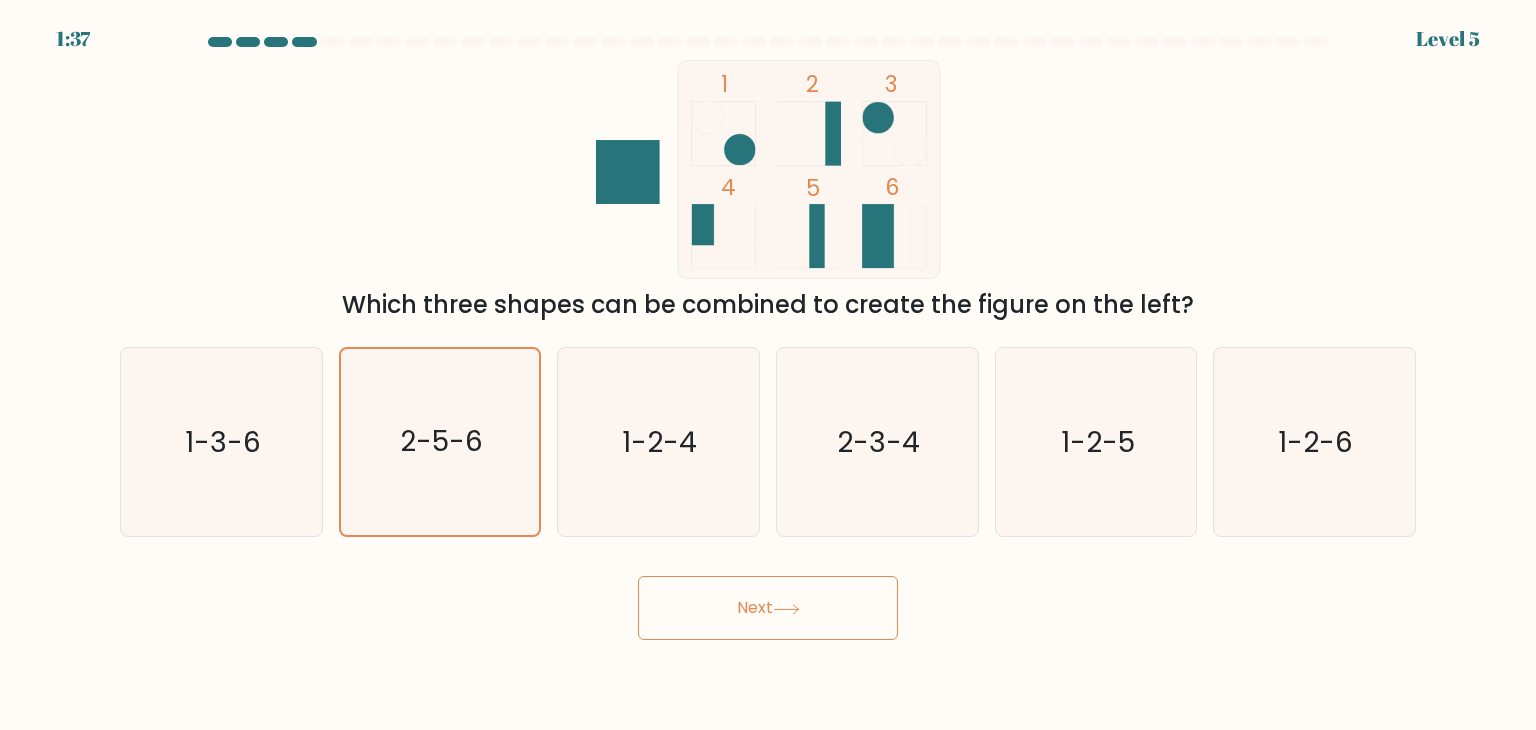 click on "Next" at bounding box center (768, 608) 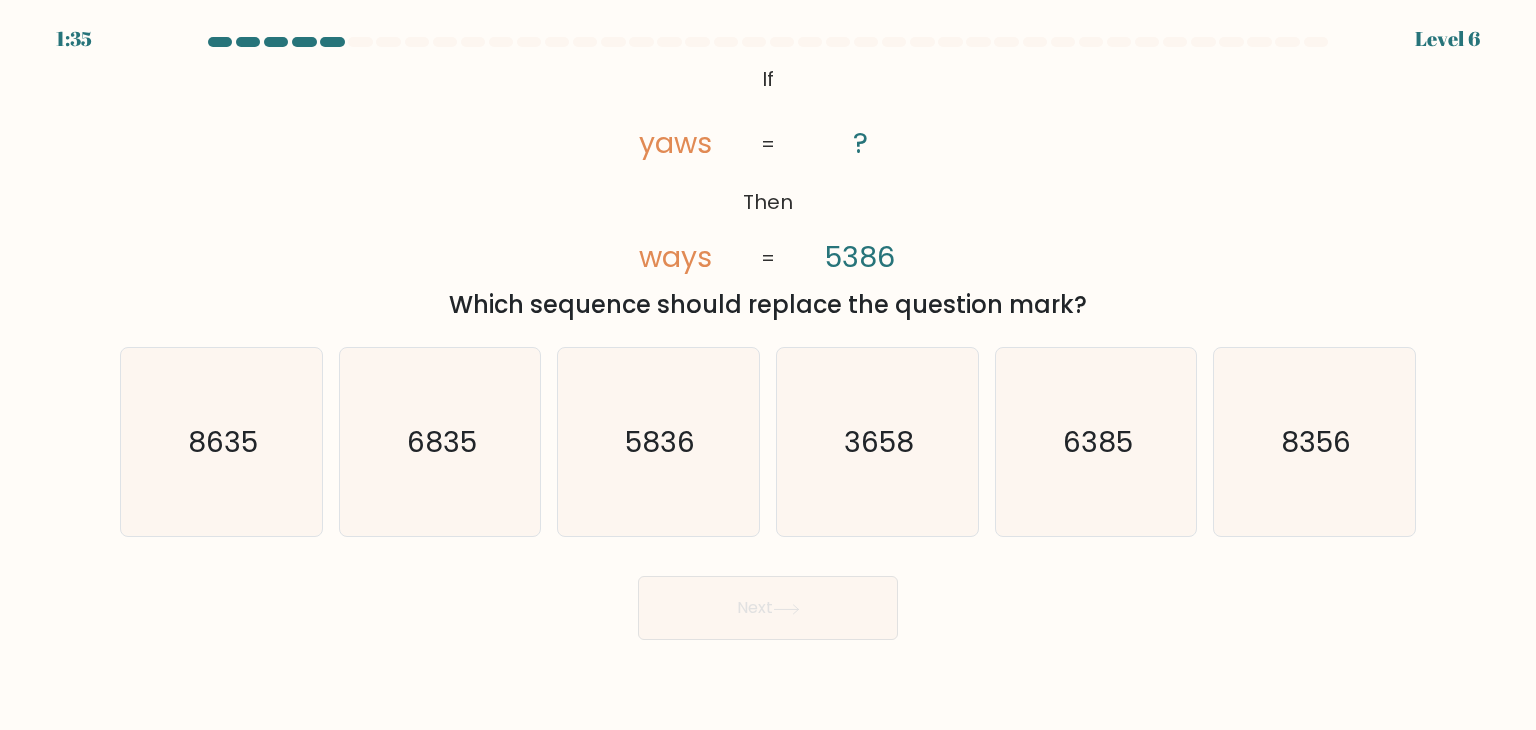 click on "Next" at bounding box center (768, 608) 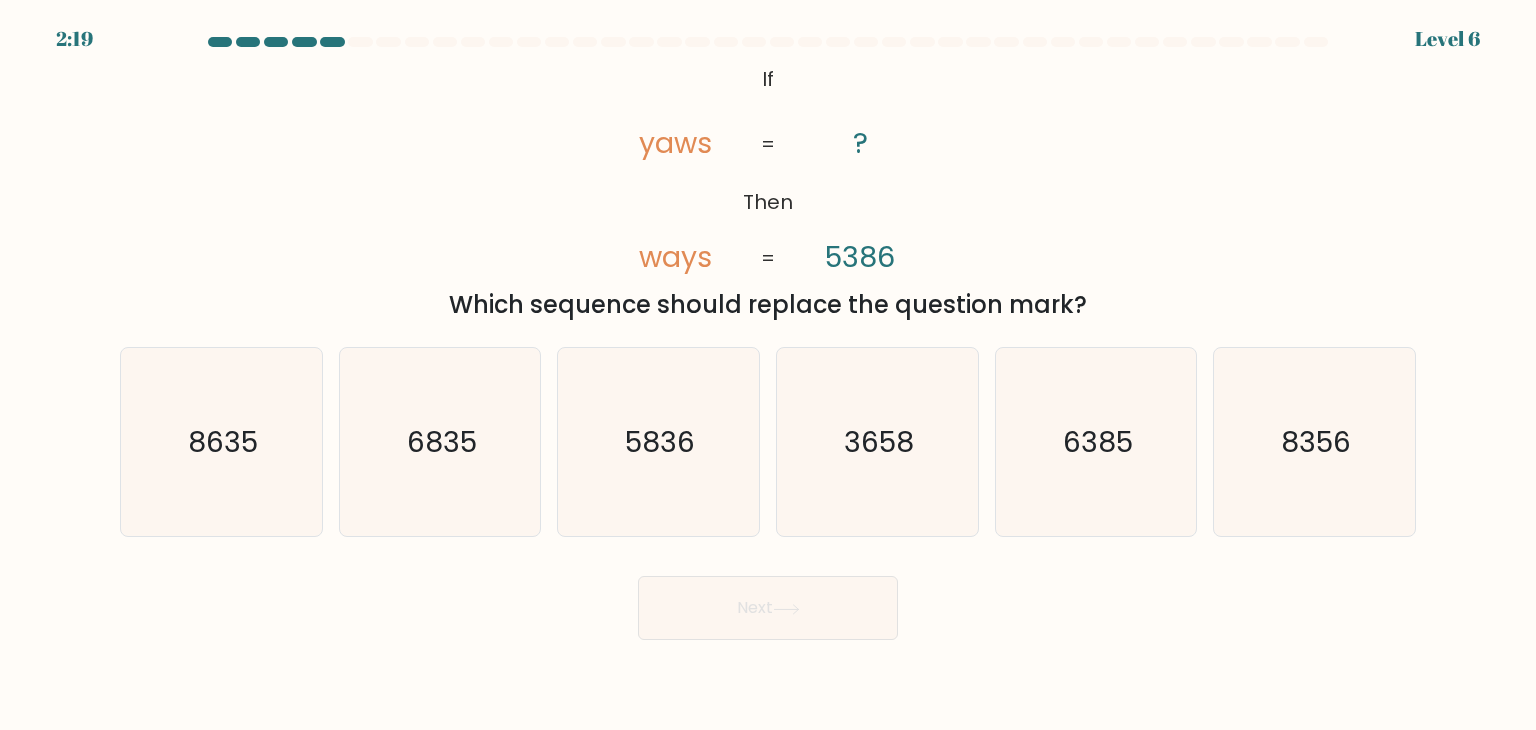 click on "Next" at bounding box center (768, 600) 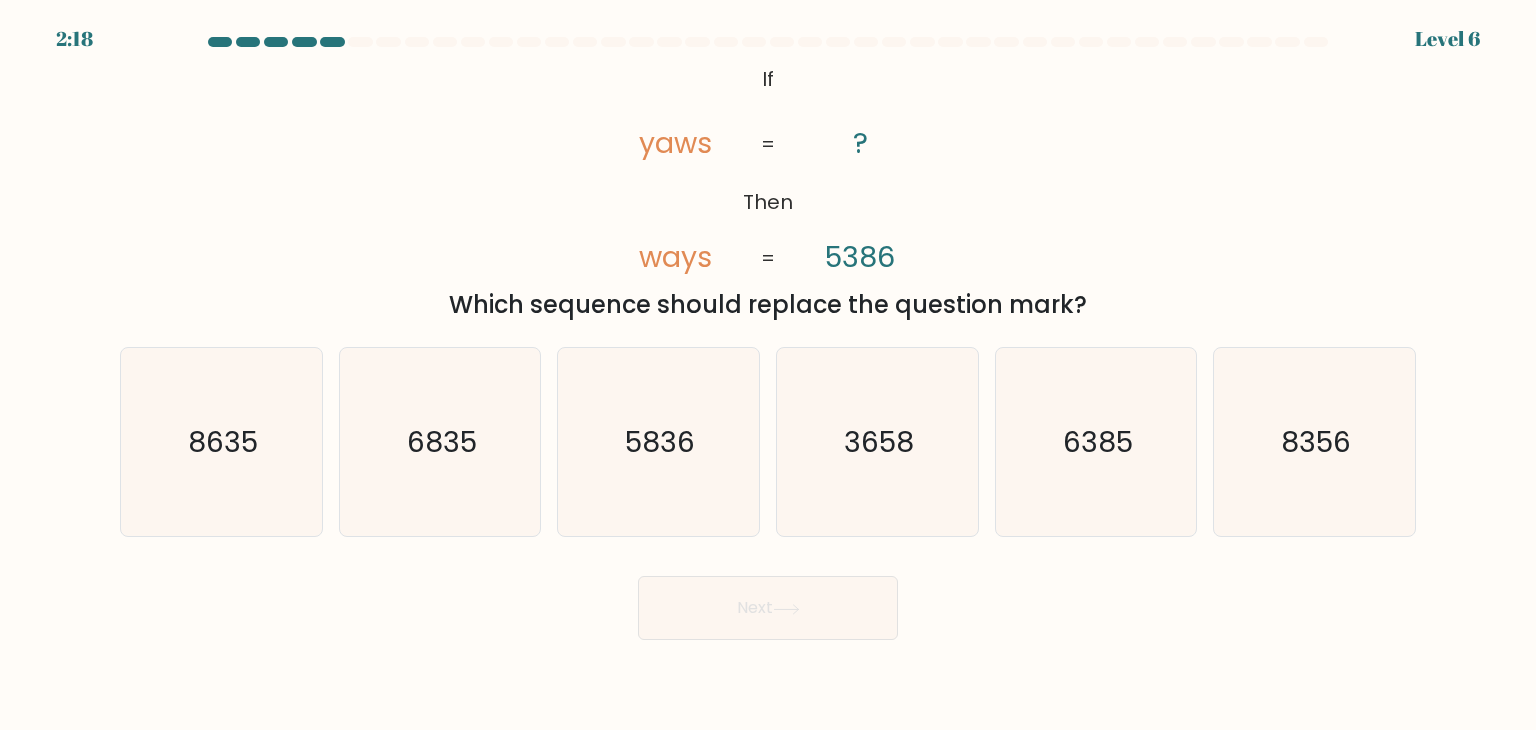 click on "Next" at bounding box center [768, 600] 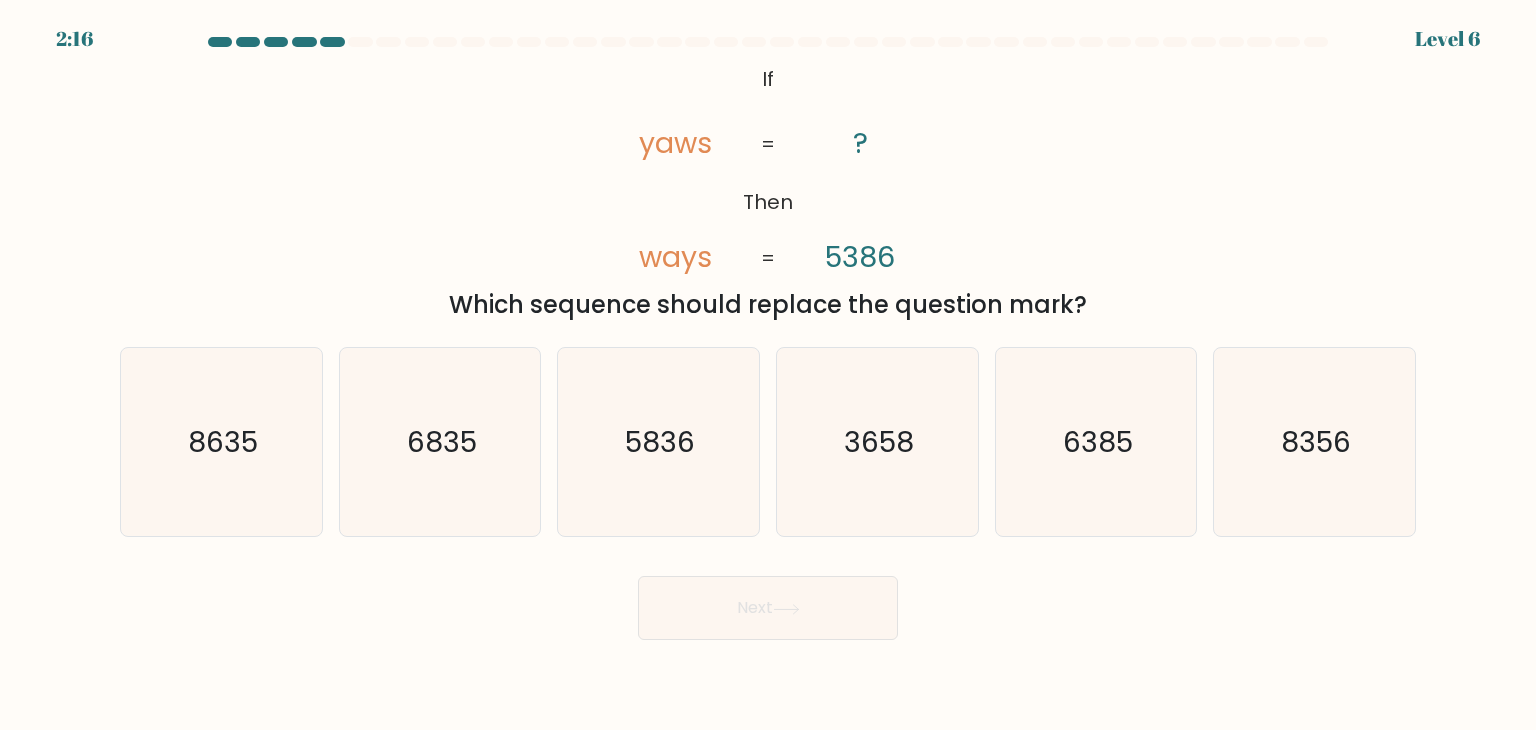 click on "Next" at bounding box center (768, 608) 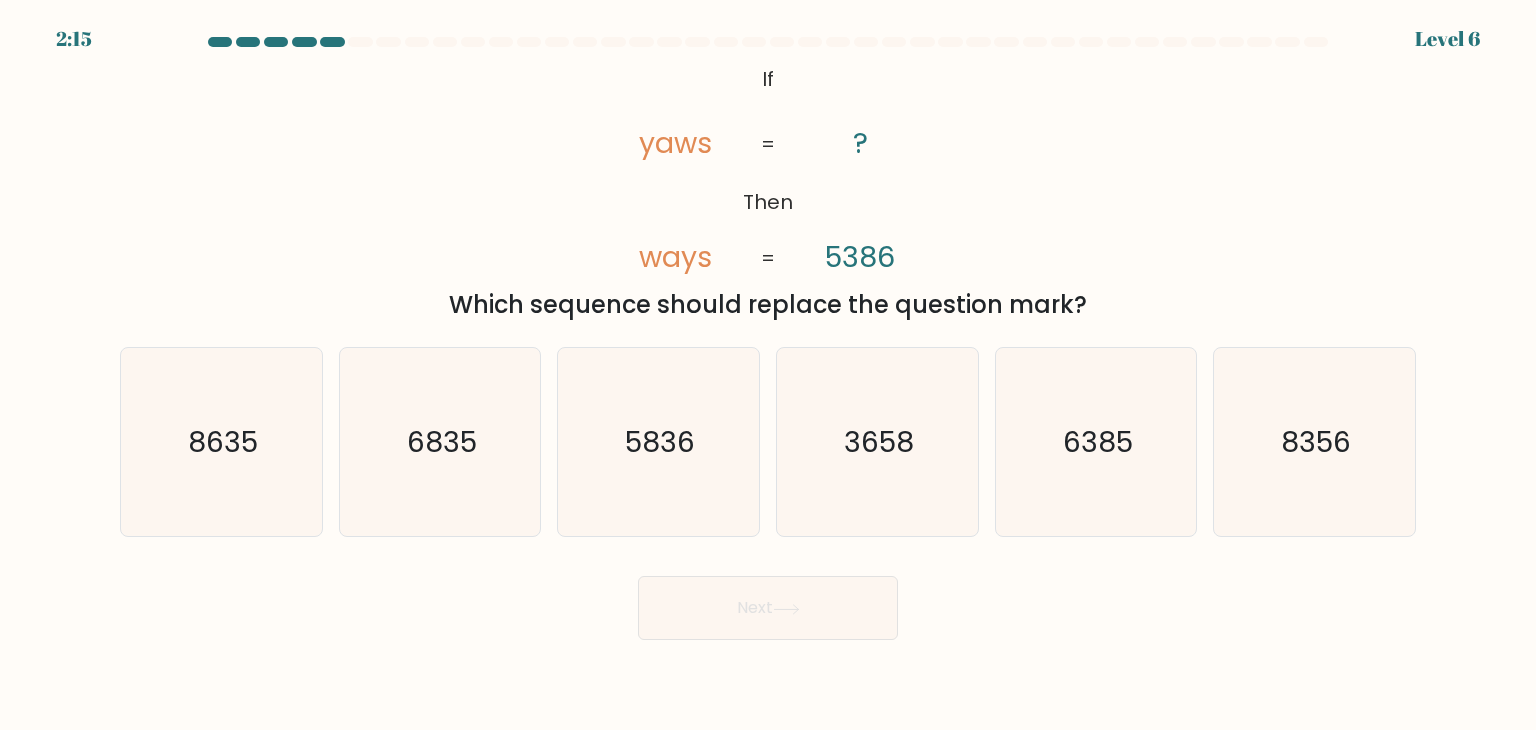 click on "Next" at bounding box center (768, 608) 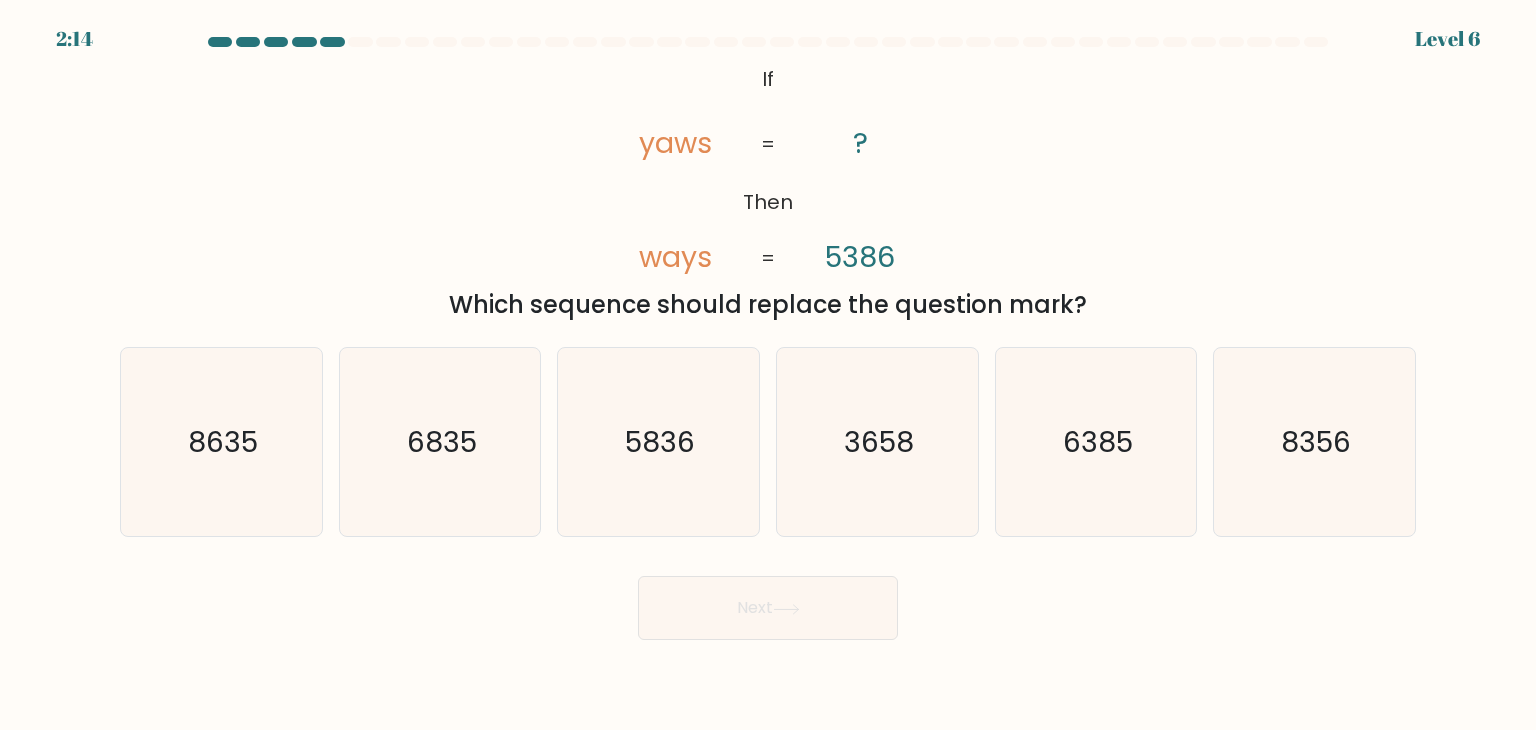 click on "2:14
Level 6
If" at bounding box center (768, 365) 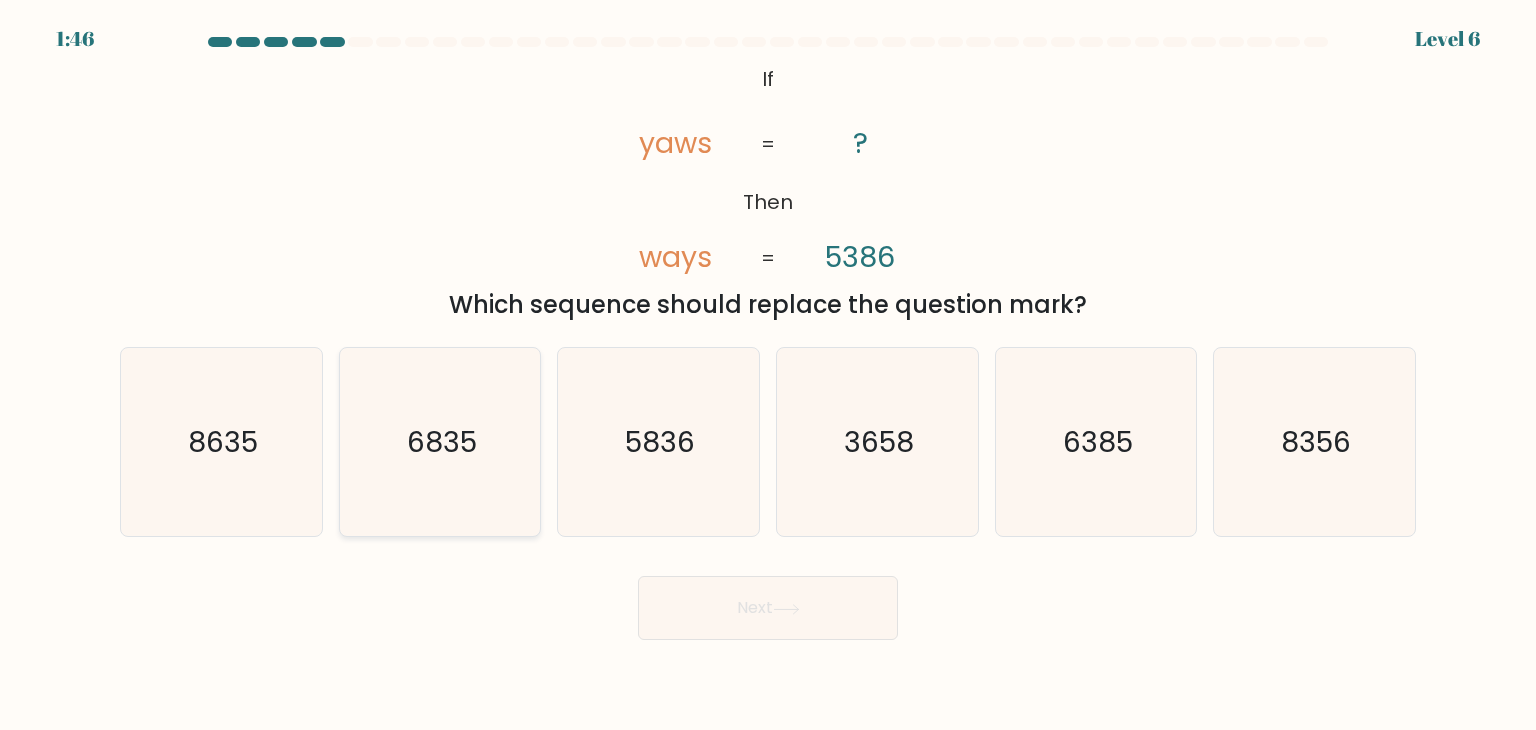 click on "6835" at bounding box center [440, 442] 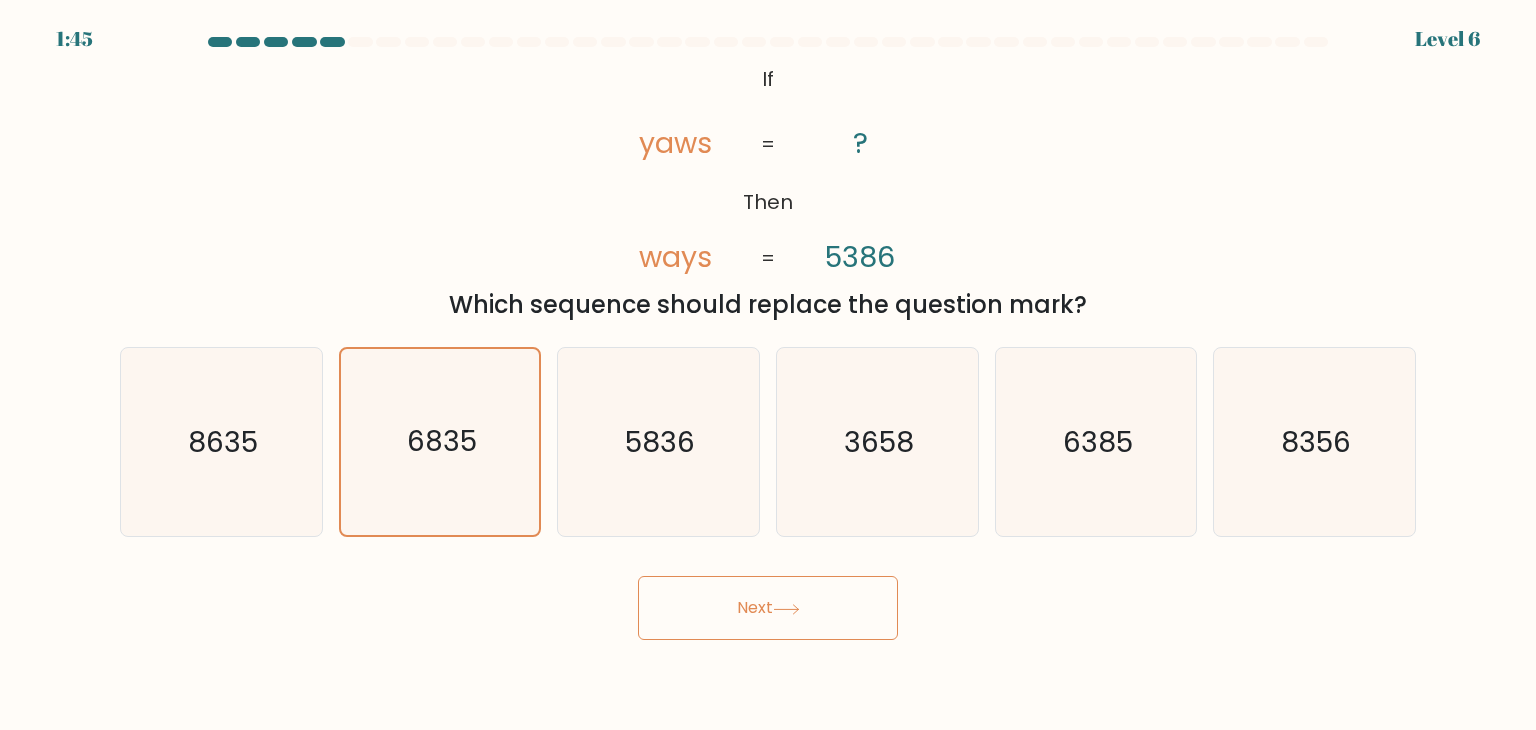 click on "Next" at bounding box center [768, 608] 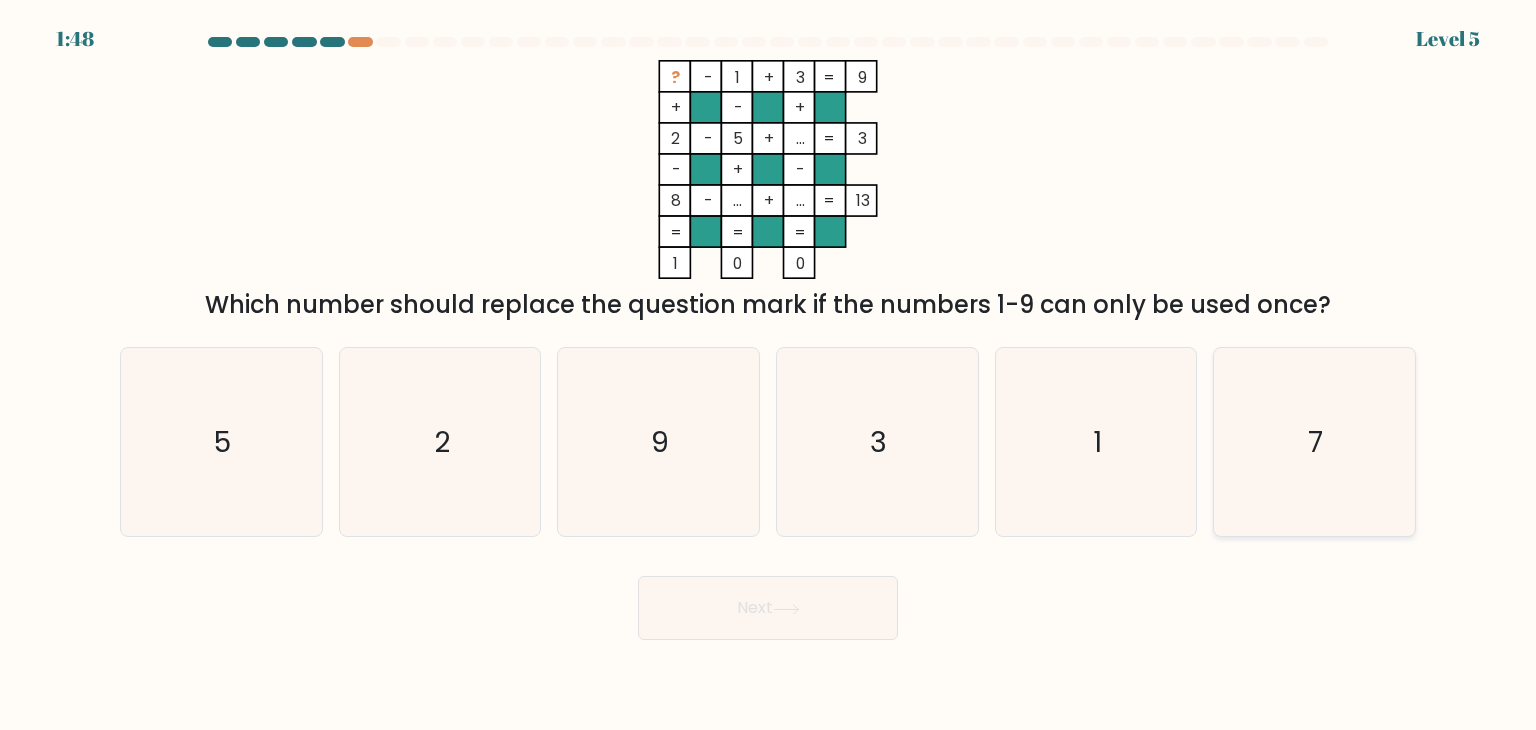 click on "7" at bounding box center (1314, 442) 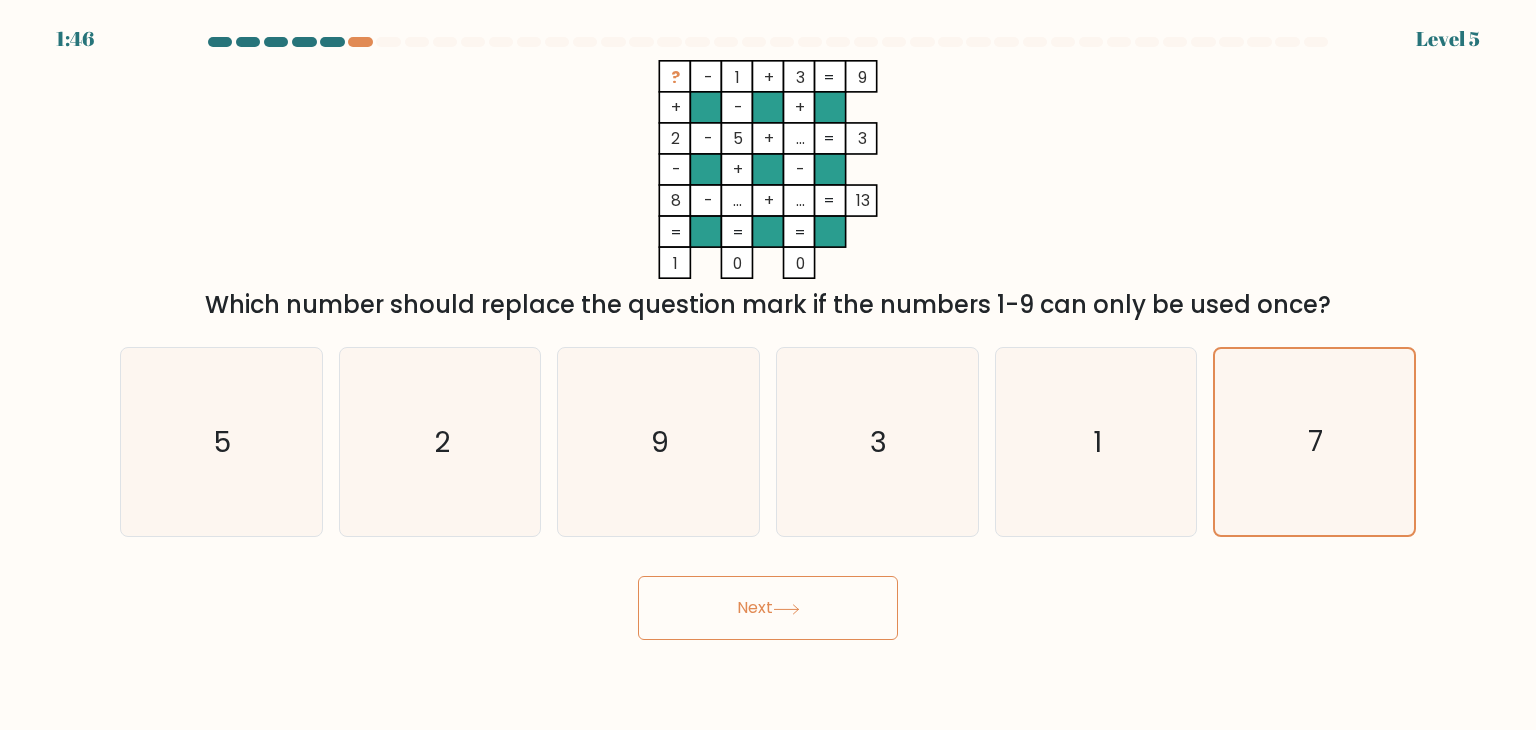 click on "Next" at bounding box center (768, 608) 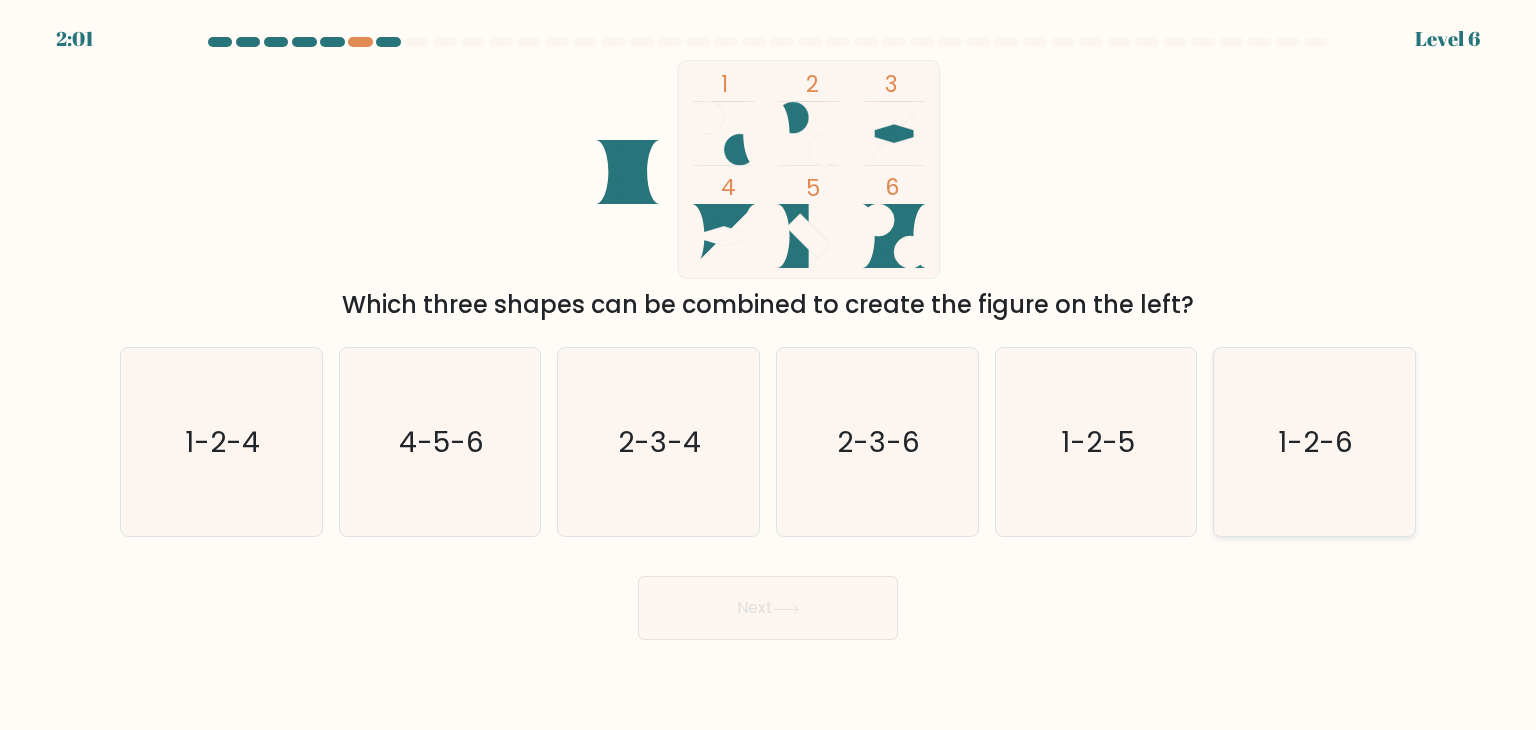 click on "1-2-6" at bounding box center [1314, 442] 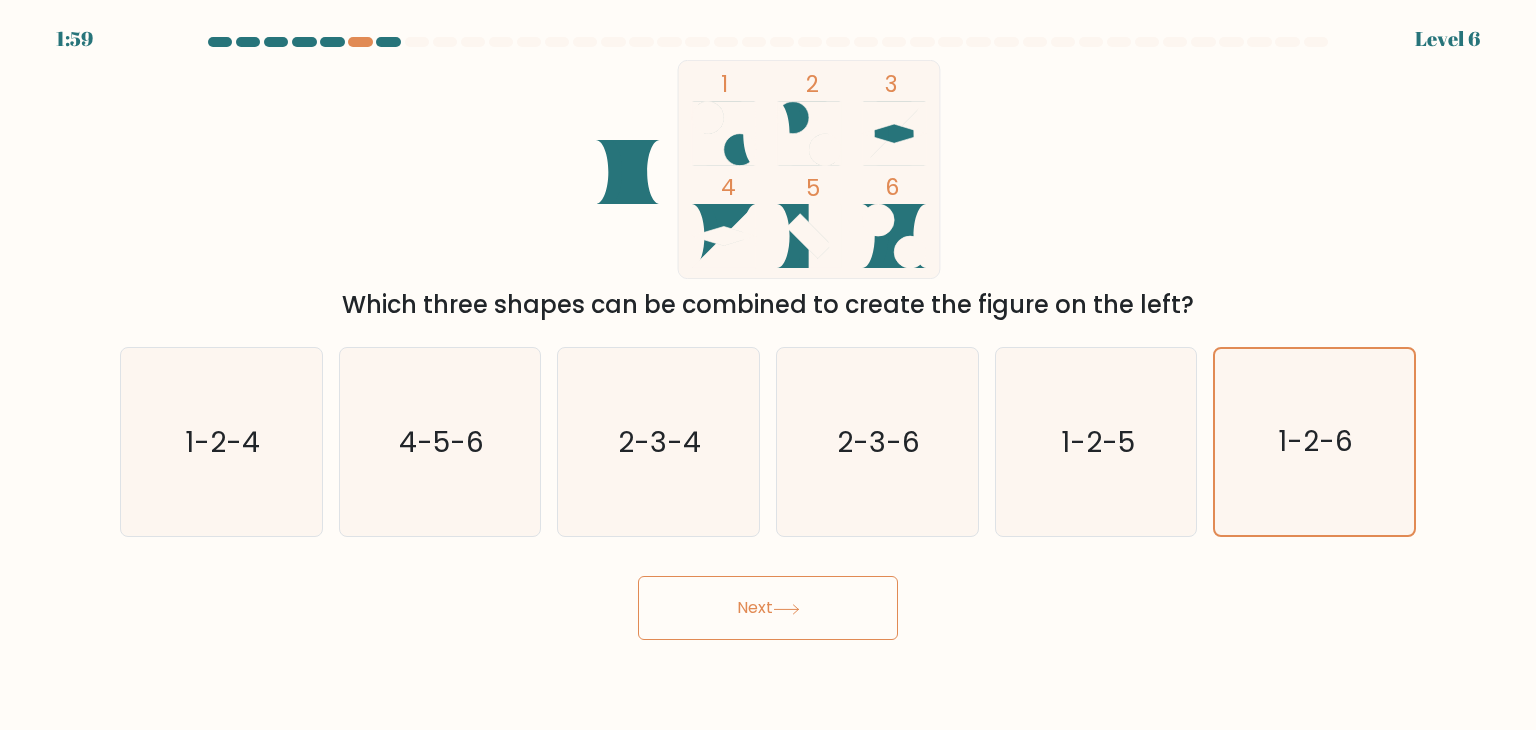 click at bounding box center [786, 609] 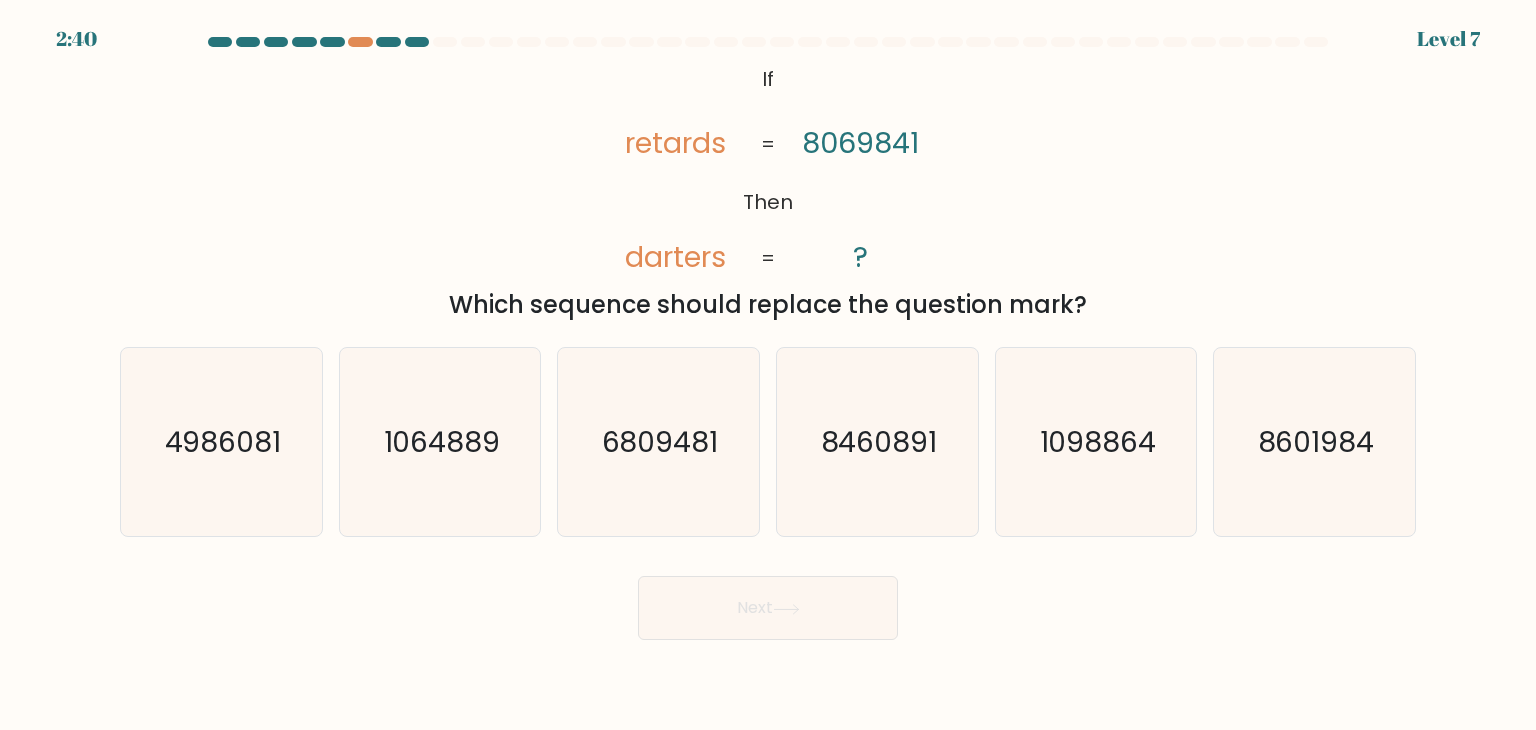 click at bounding box center [768, 46] 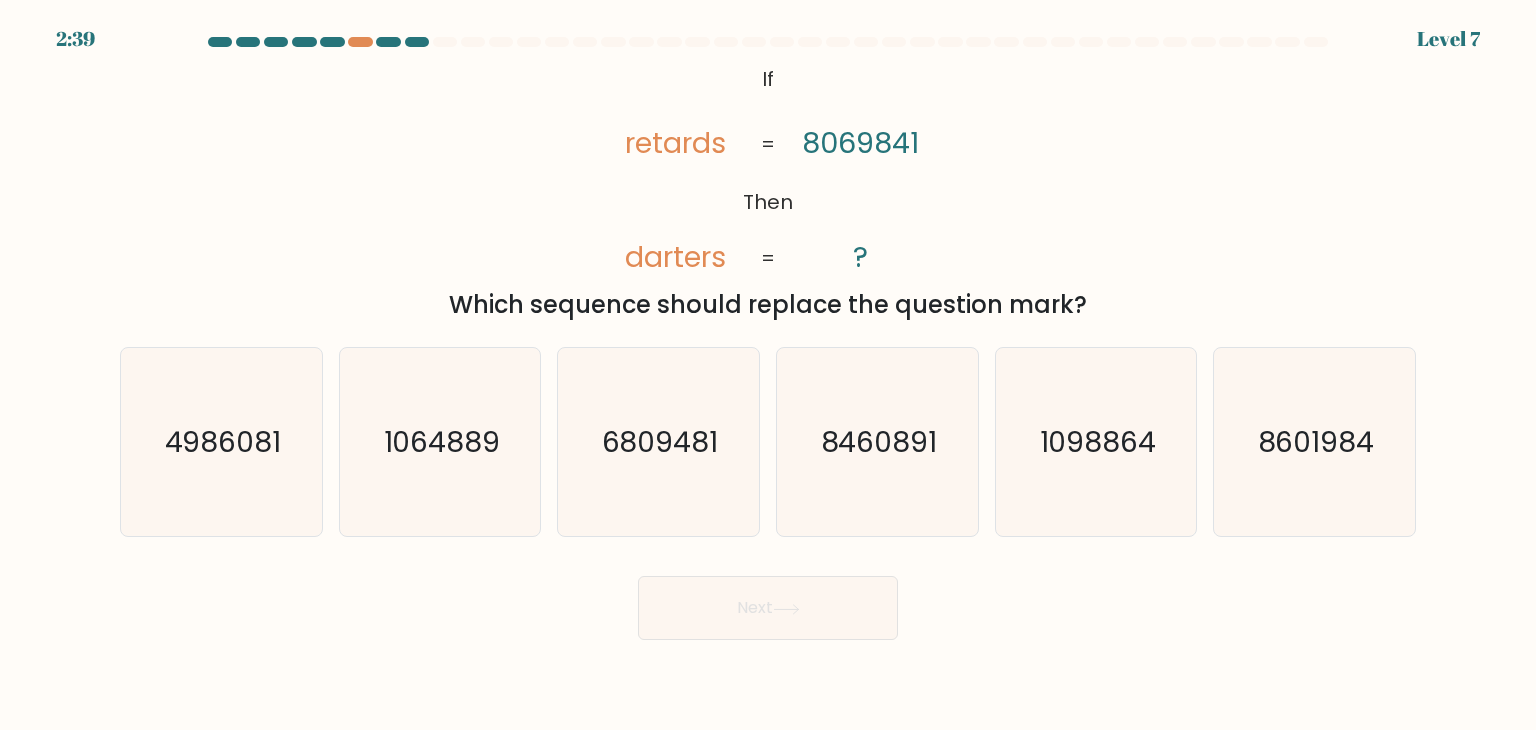 click at bounding box center [768, 46] 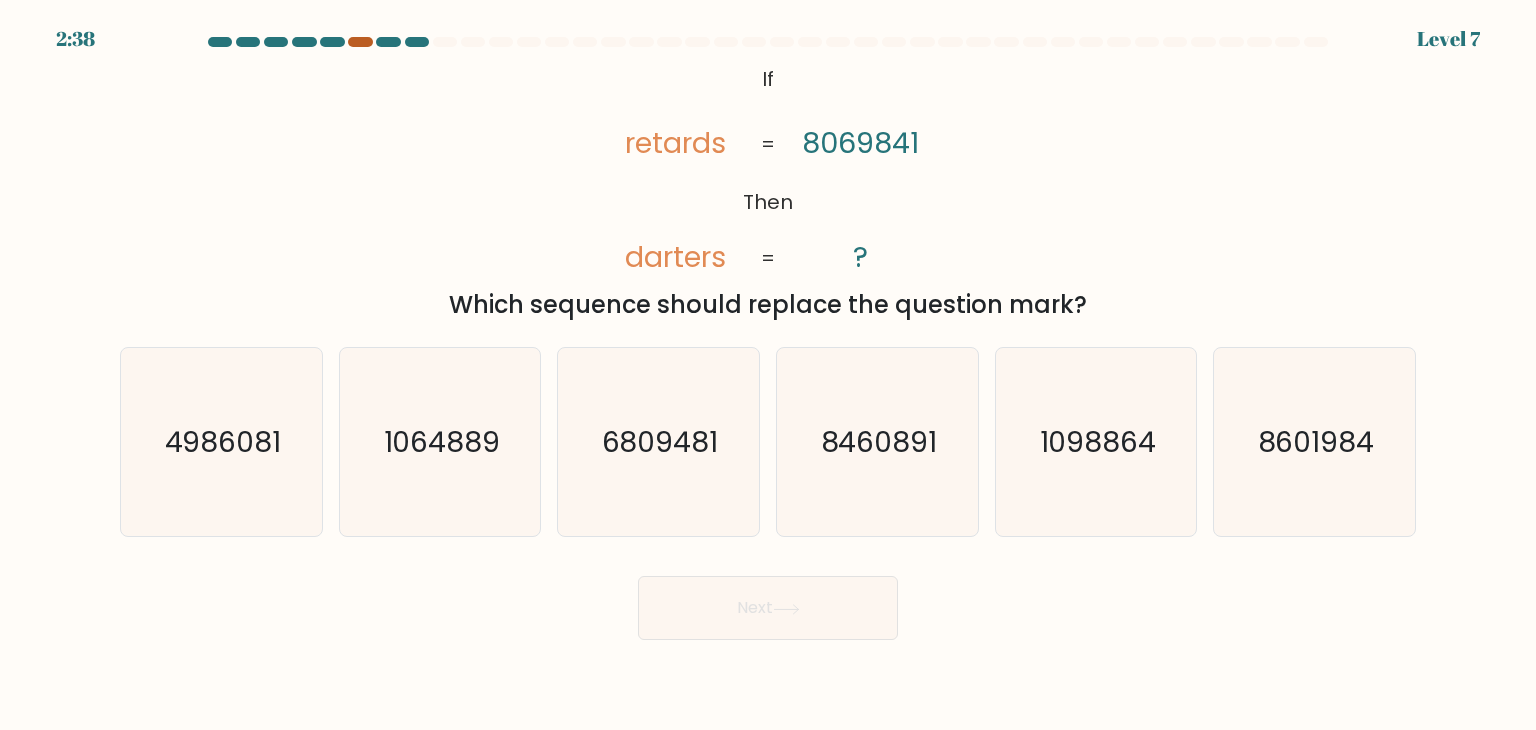 click at bounding box center [360, 42] 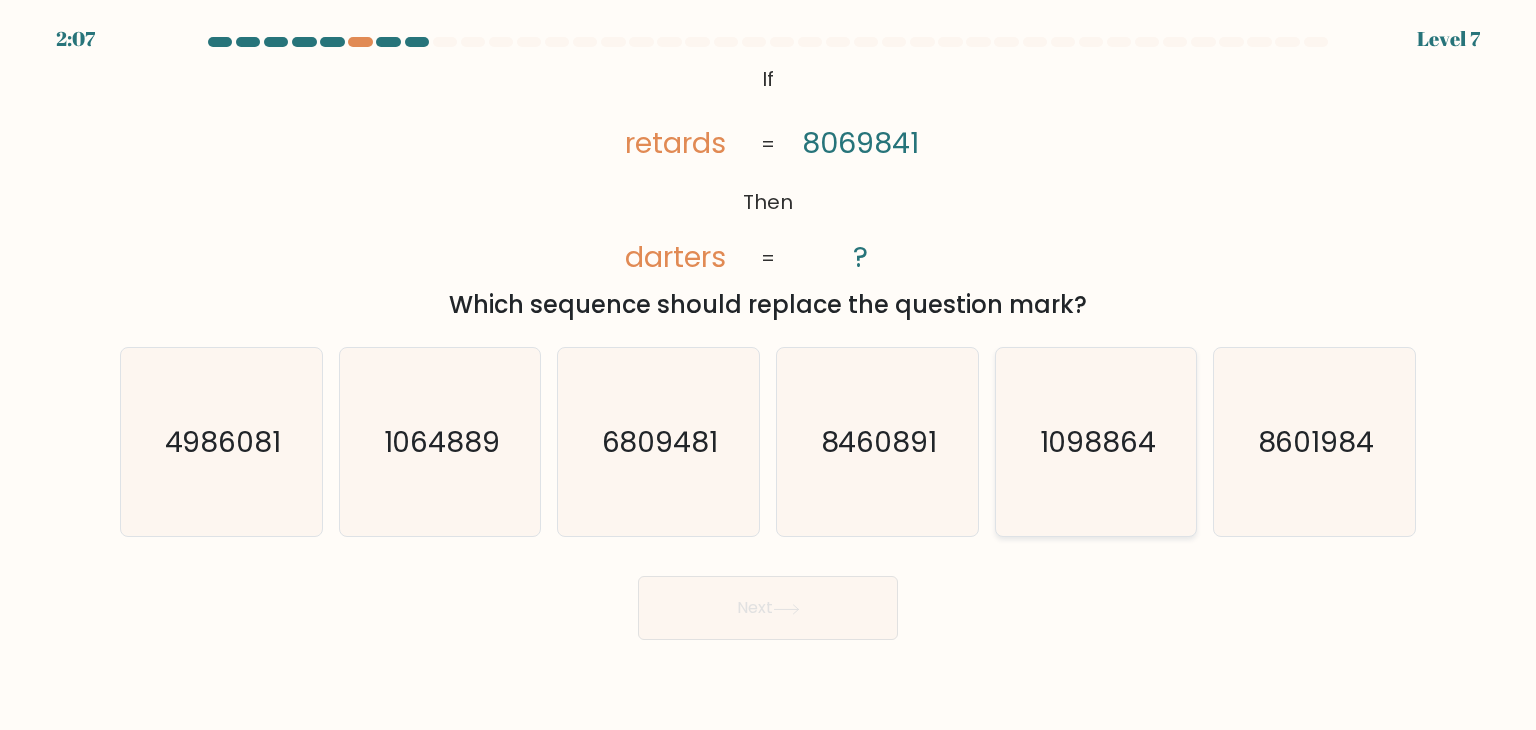 click on "1098864" at bounding box center (1096, 442) 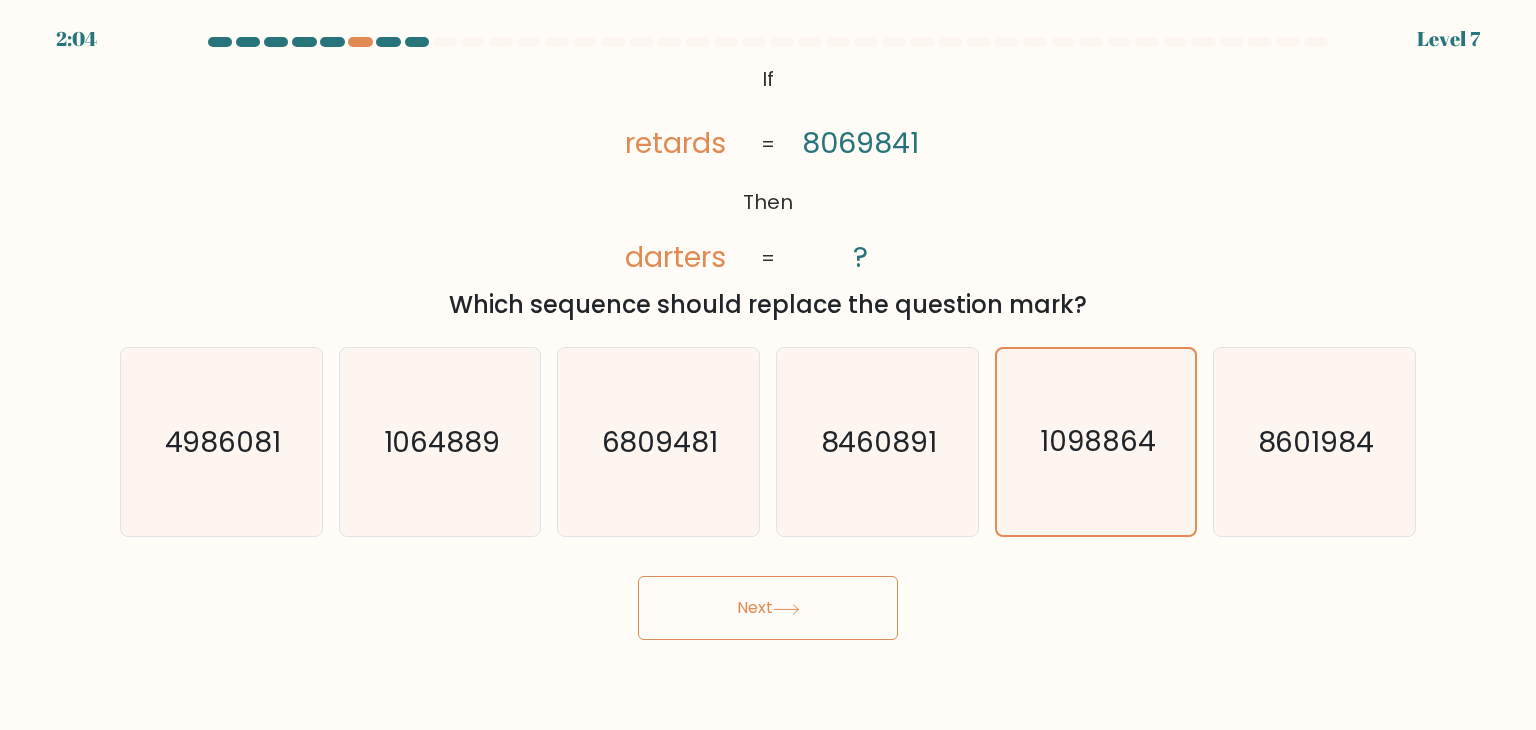 click on "Next" at bounding box center (768, 608) 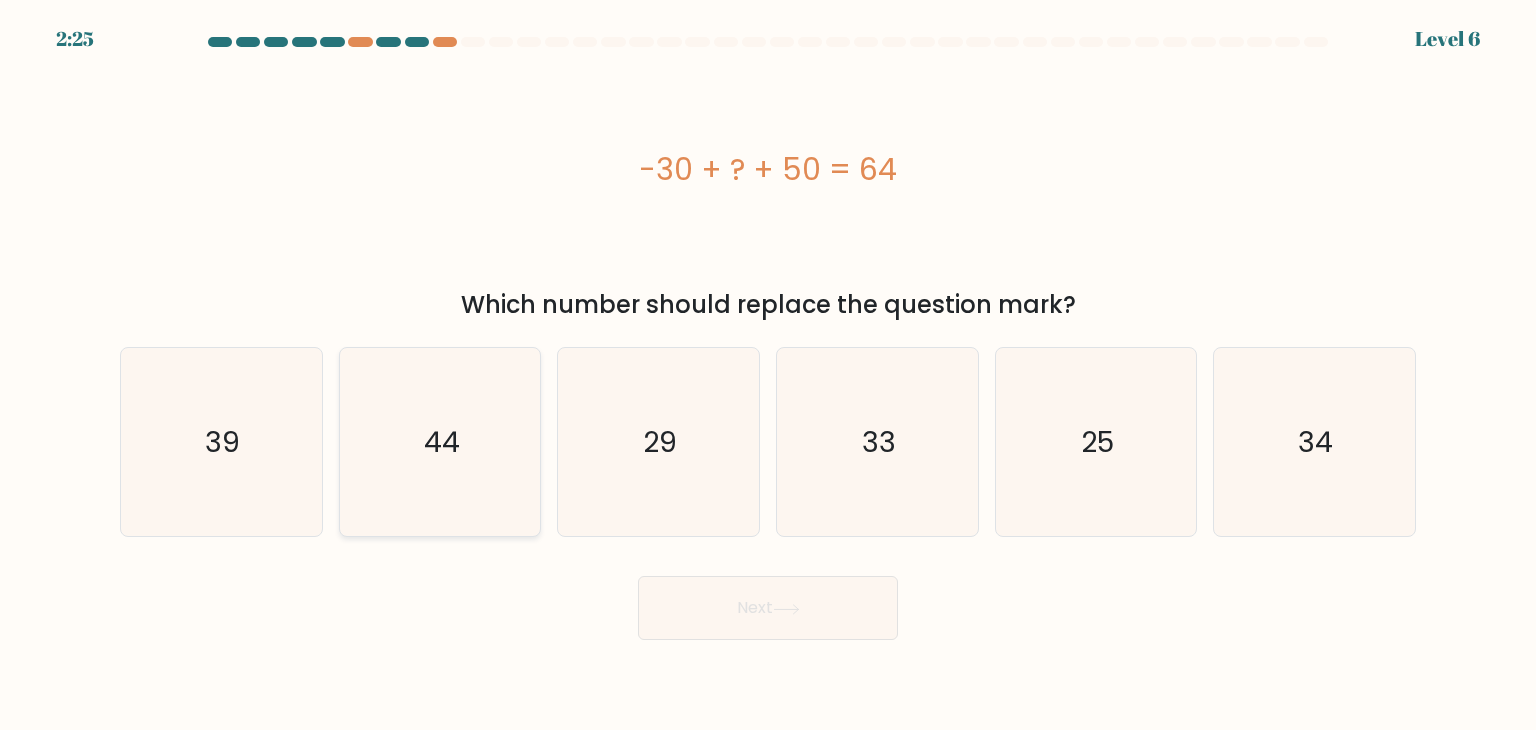 click on "44" at bounding box center [440, 442] 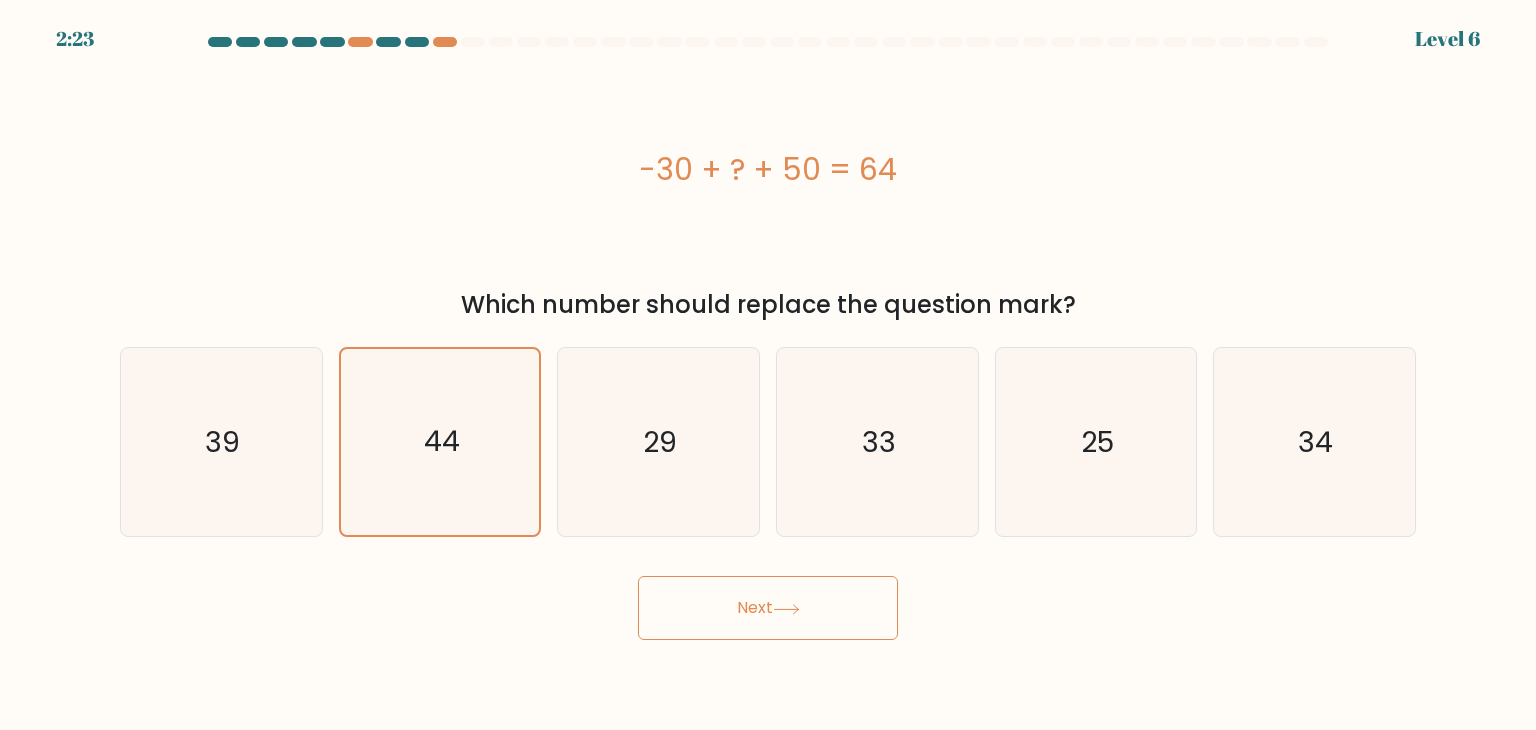 click on "Next" at bounding box center [768, 608] 